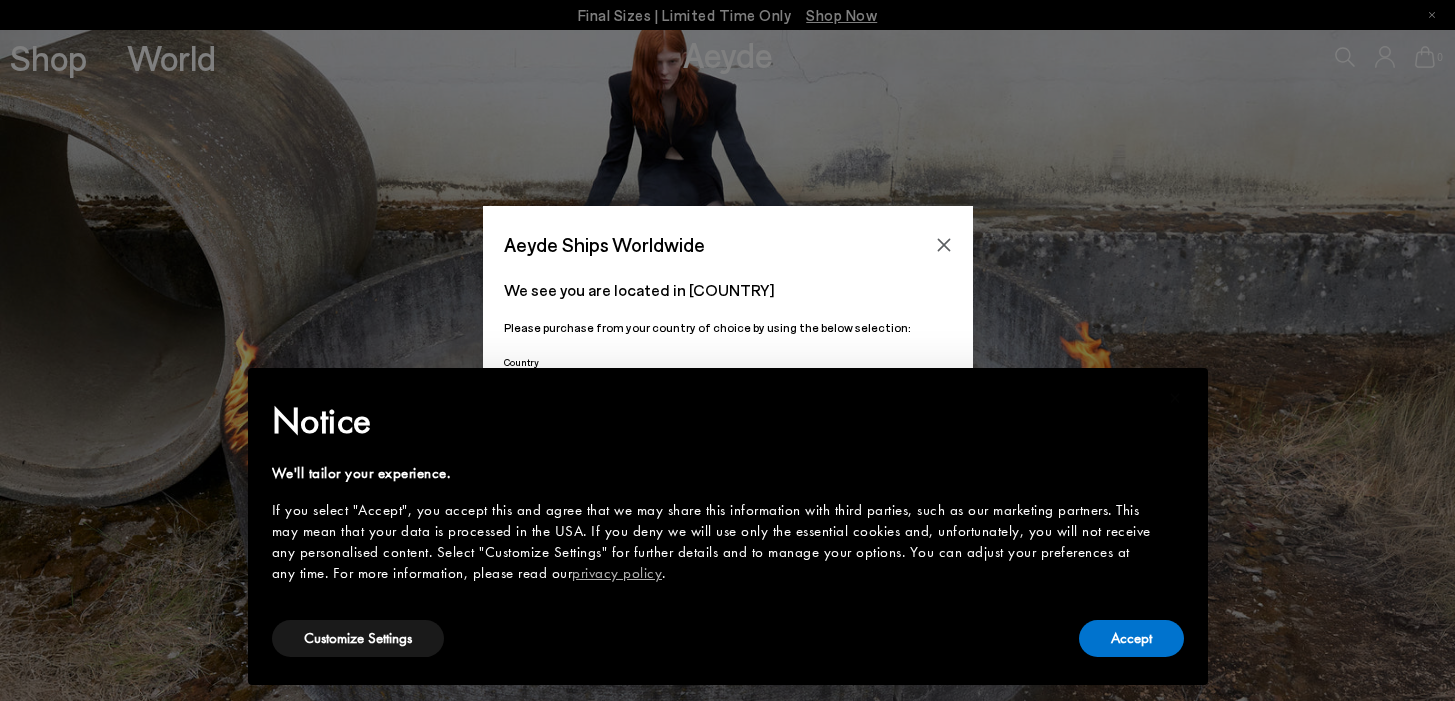 scroll, scrollTop: 0, scrollLeft: 0, axis: both 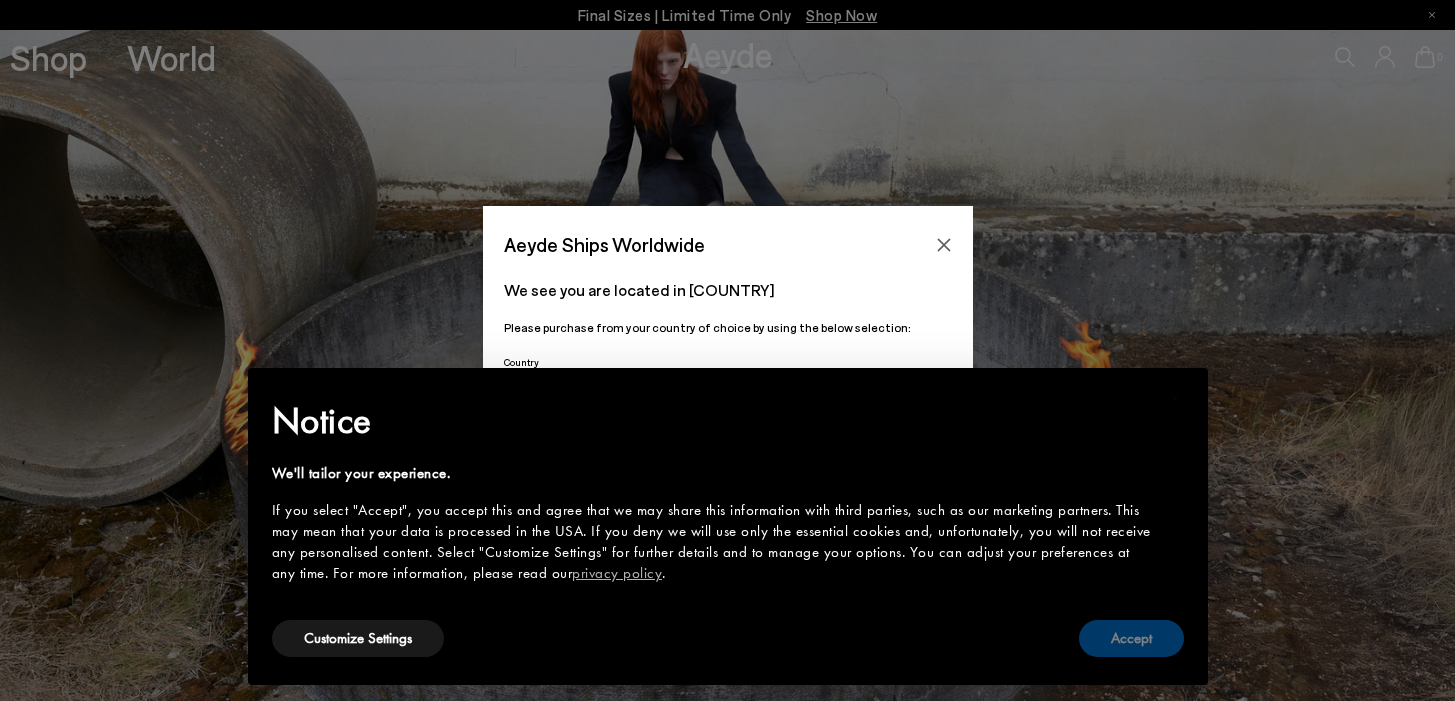 click on "Accept" at bounding box center (1131, 638) 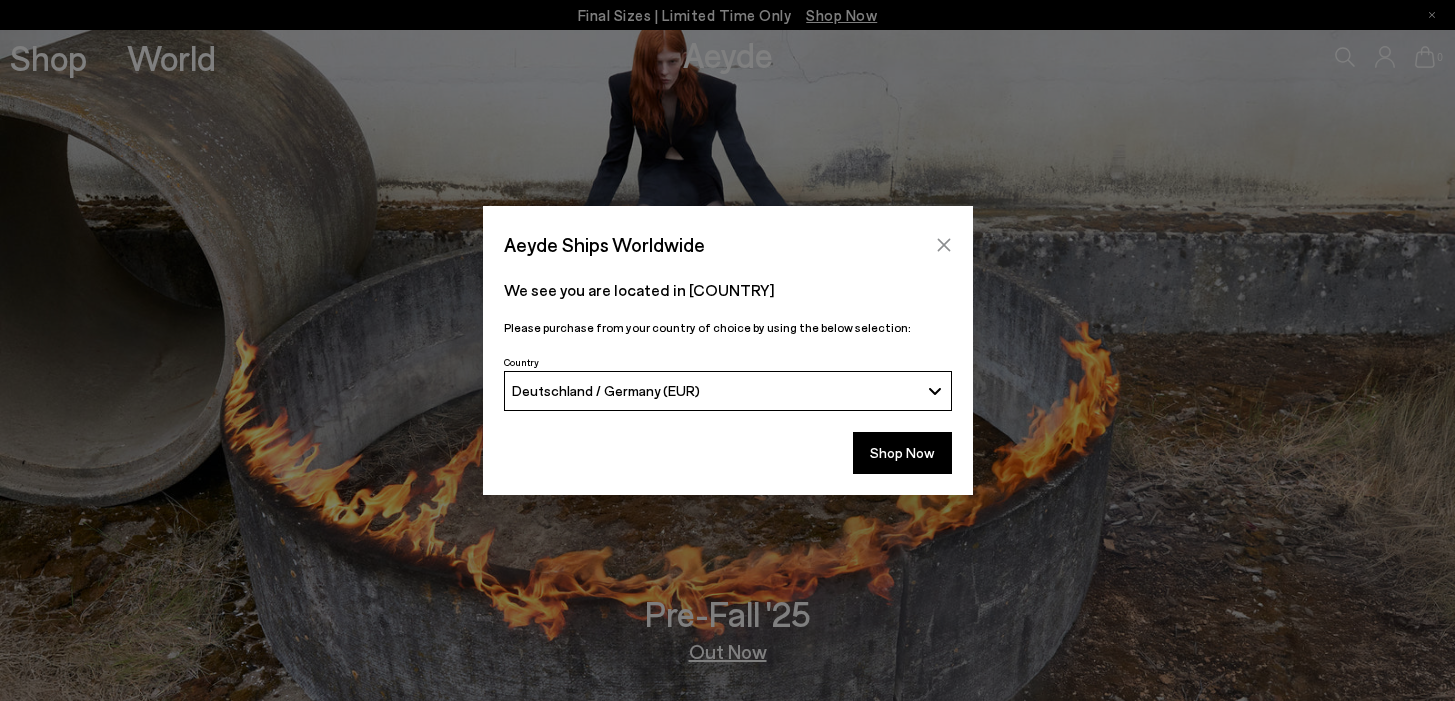 click 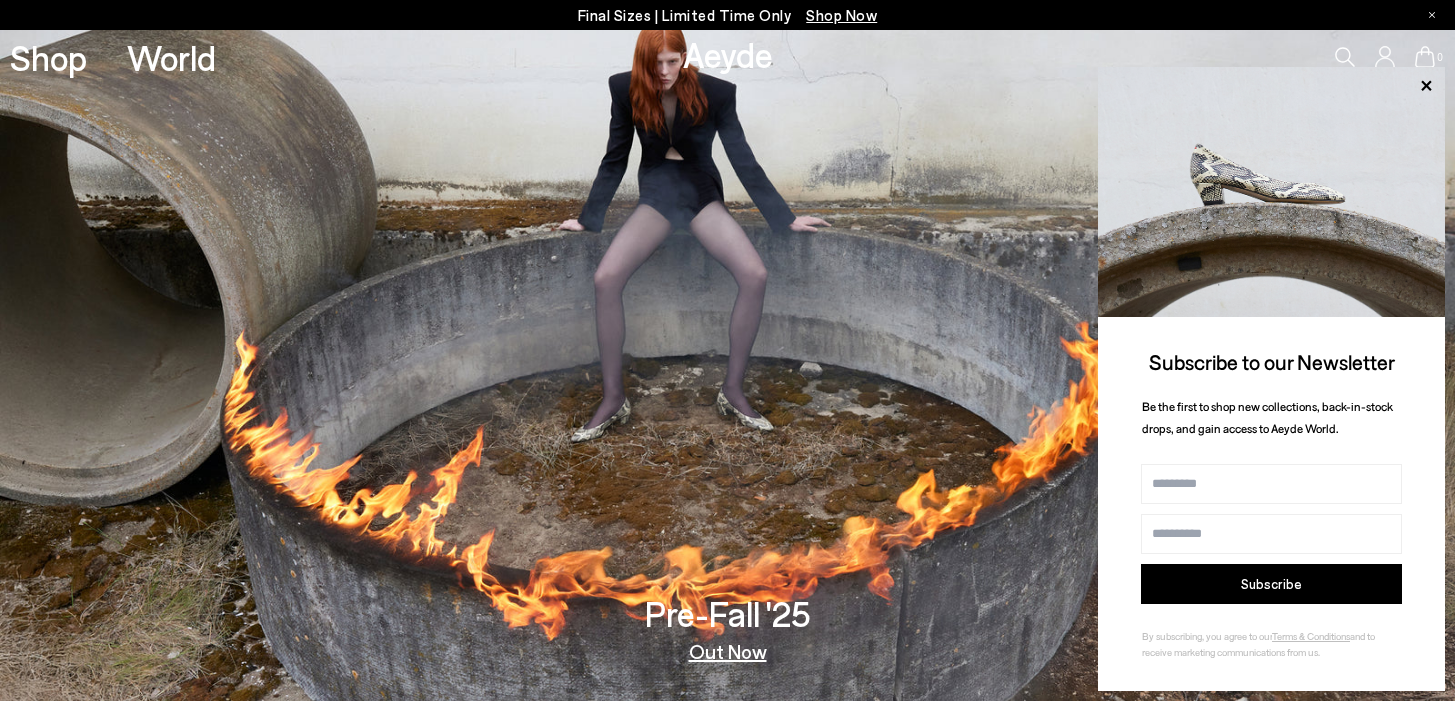 click on "Shop Now" at bounding box center [841, 15] 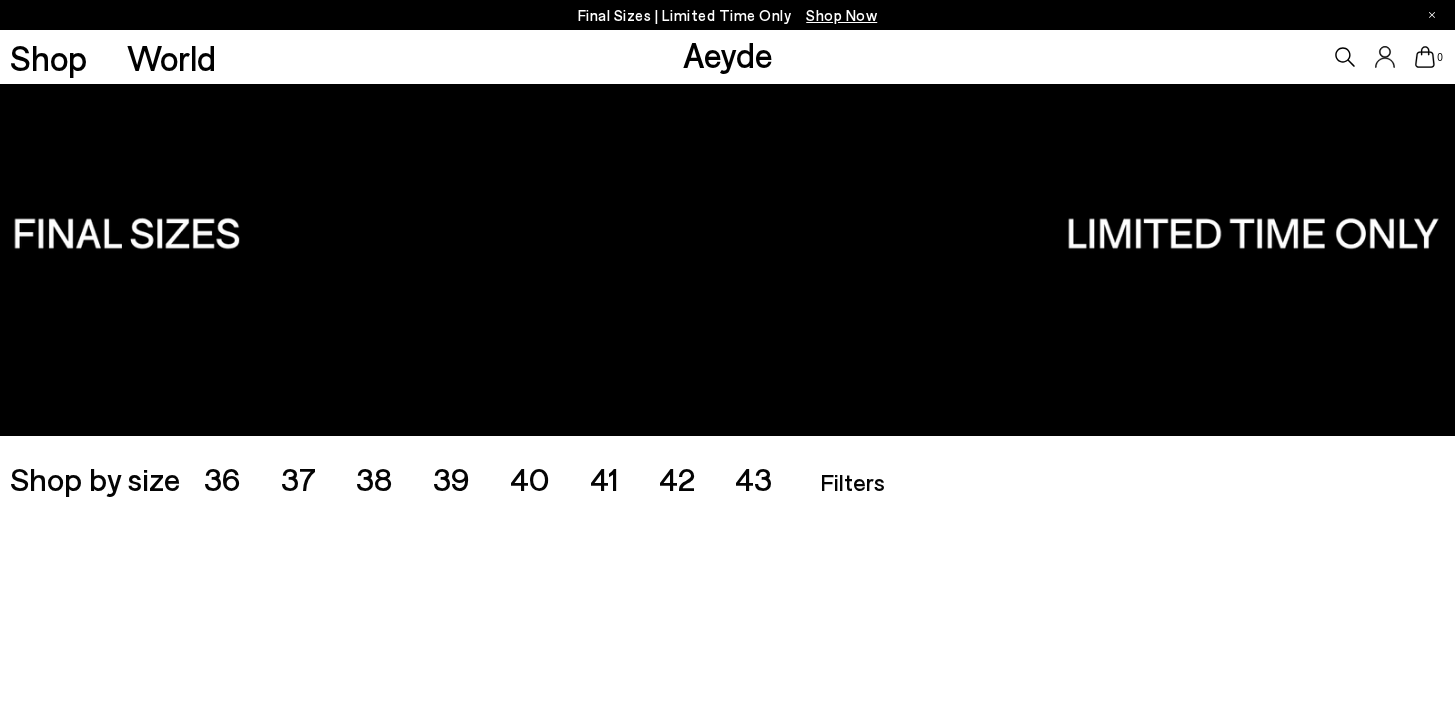 scroll, scrollTop: 0, scrollLeft: 0, axis: both 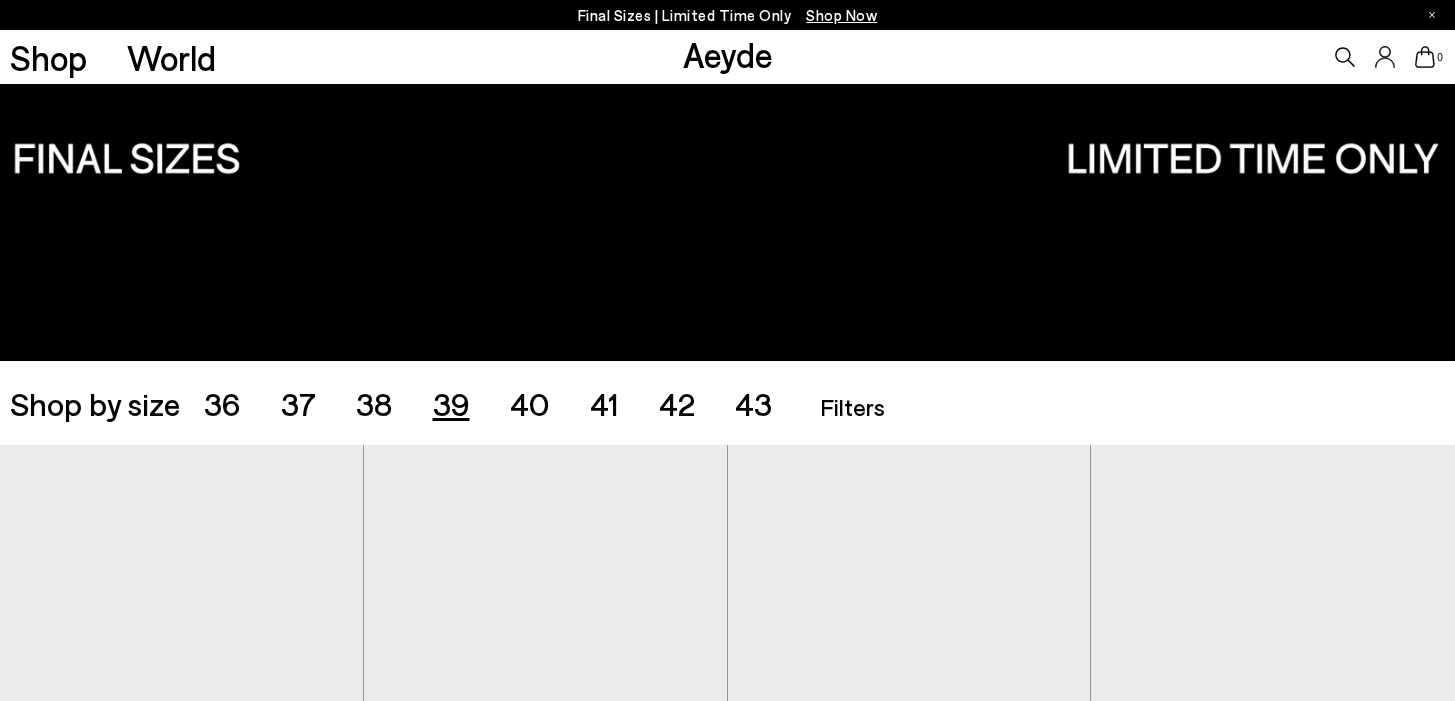 click on "39" at bounding box center [451, 403] 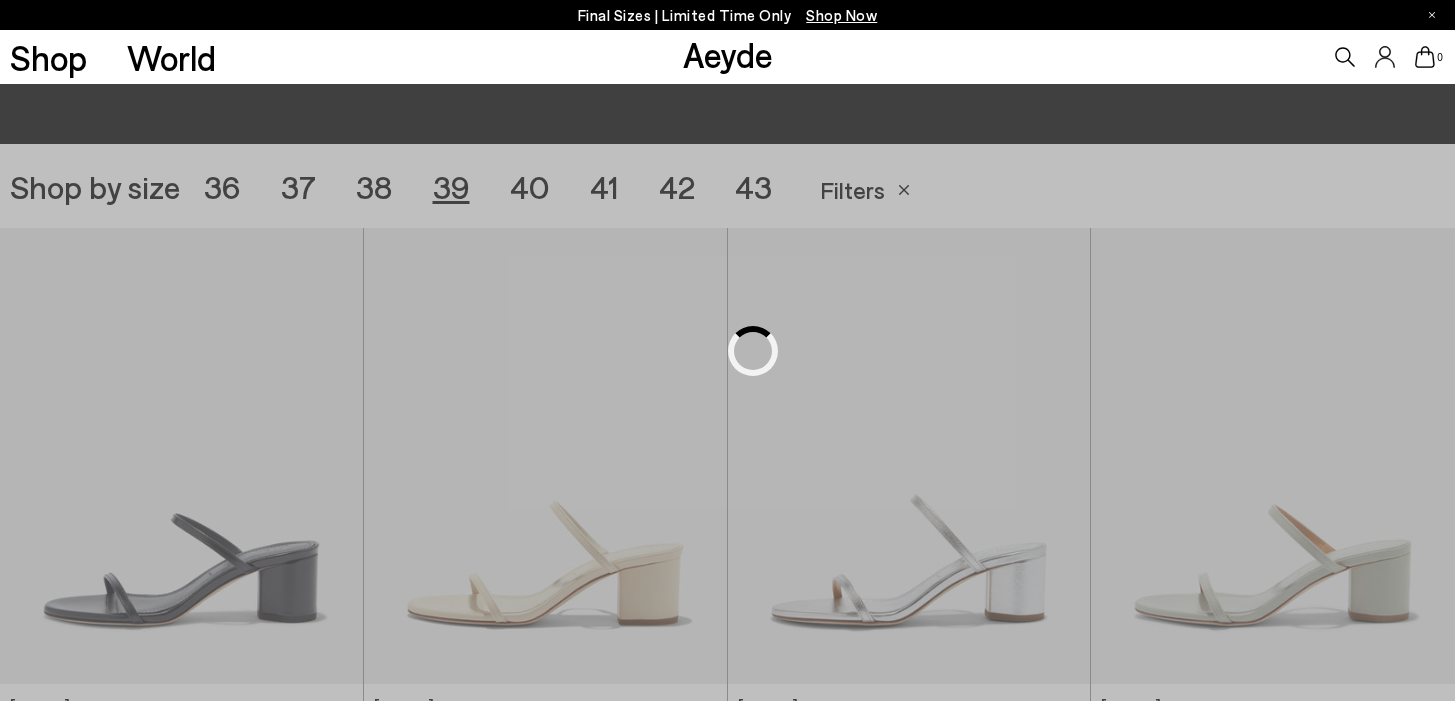 scroll, scrollTop: 405, scrollLeft: 0, axis: vertical 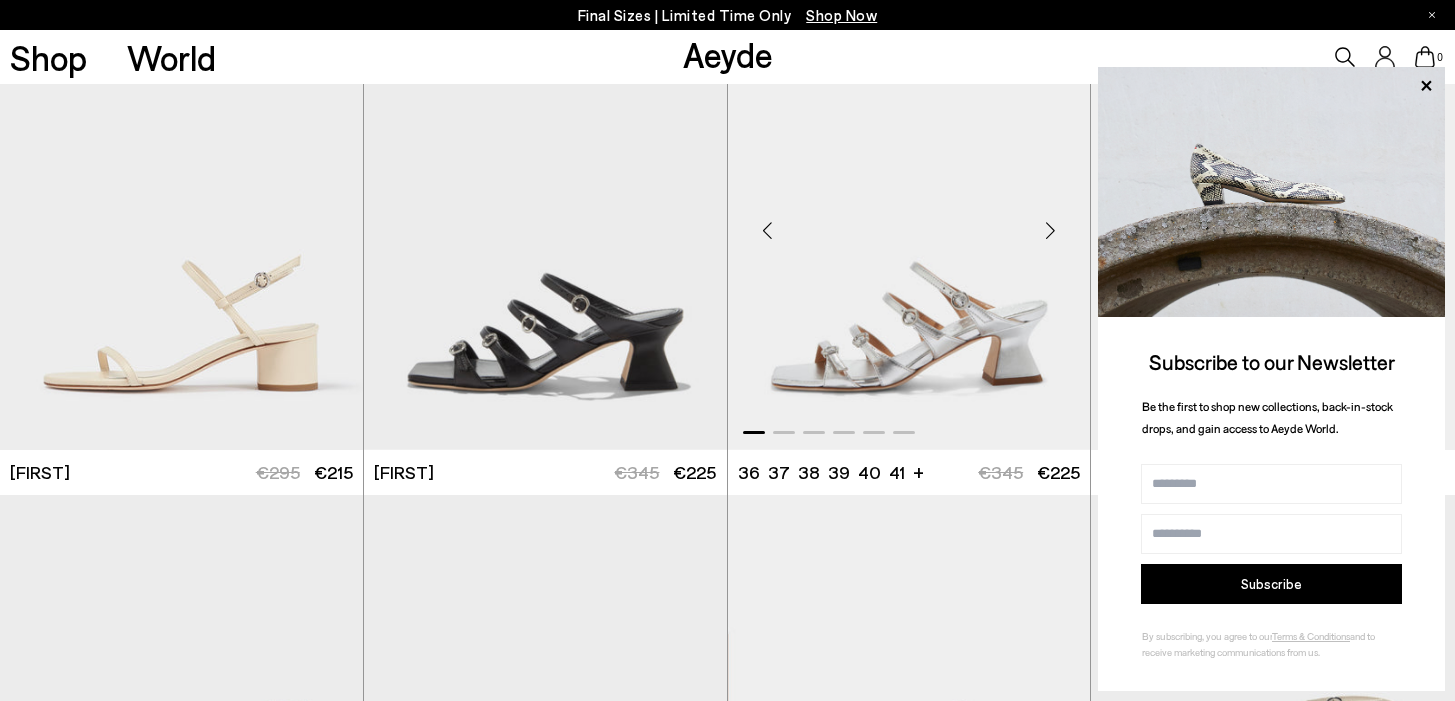 click at bounding box center (1050, 230) 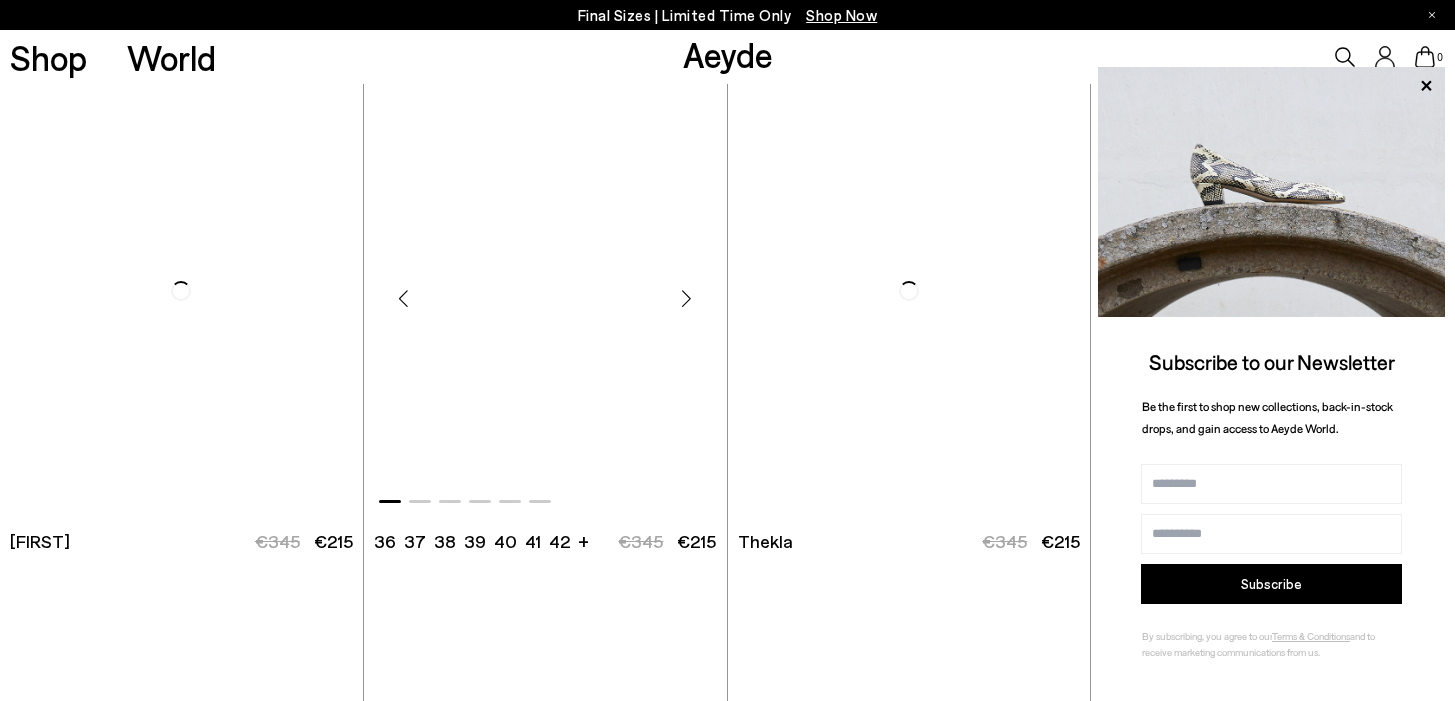 scroll, scrollTop: 8543, scrollLeft: 0, axis: vertical 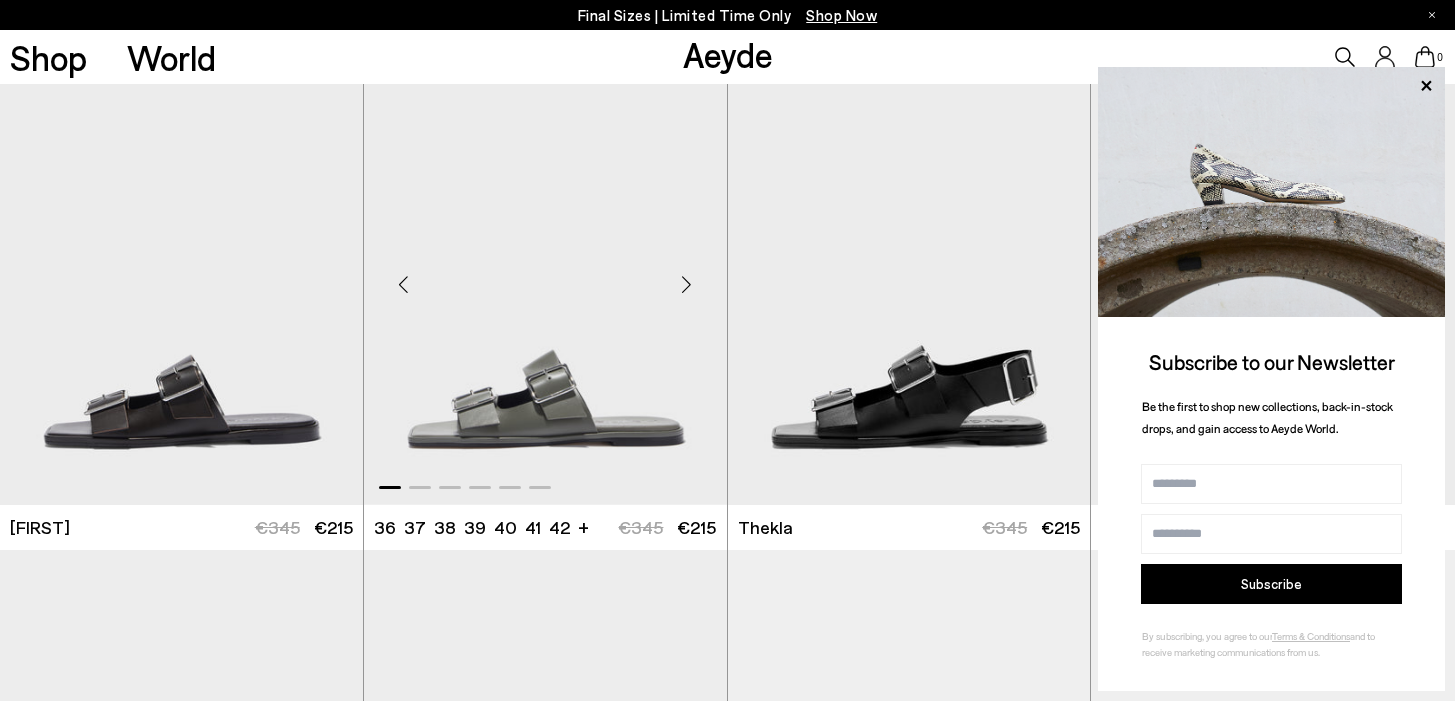 click at bounding box center (687, 285) 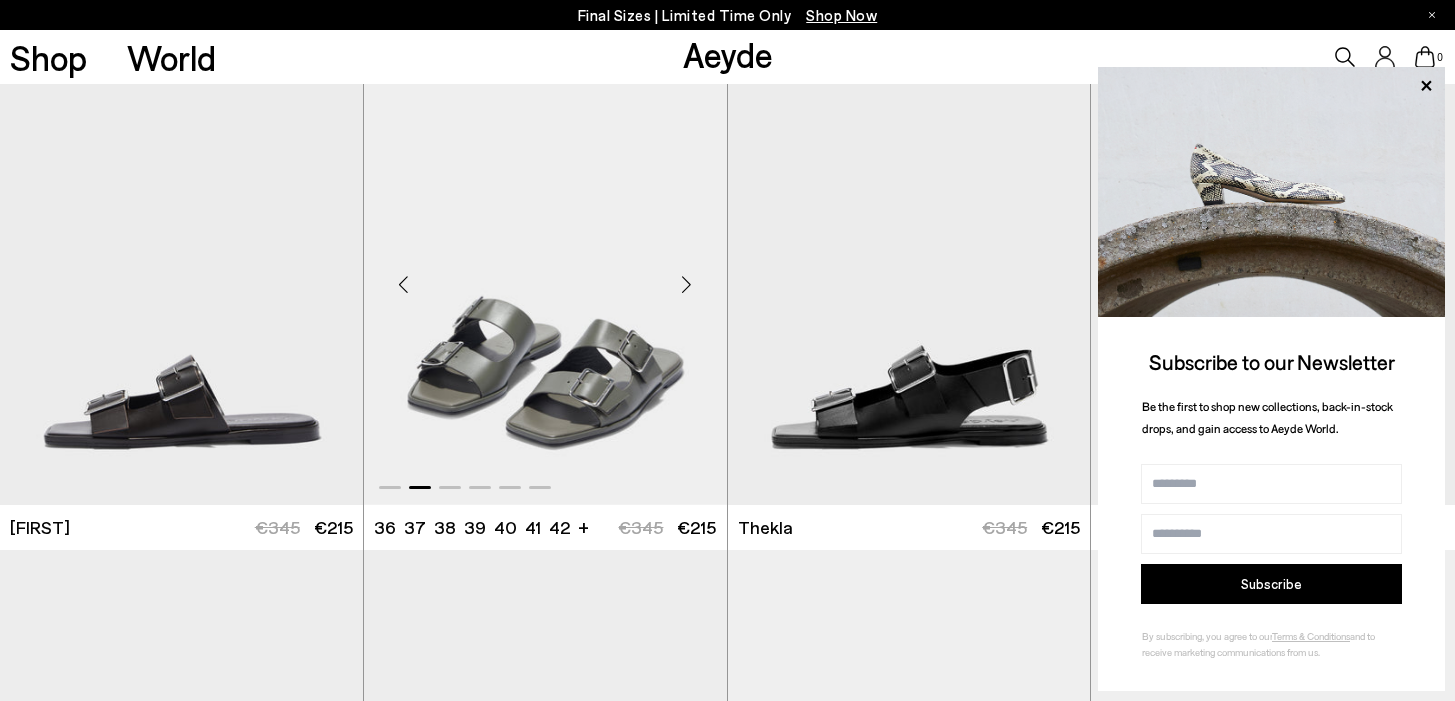 click at bounding box center (687, 285) 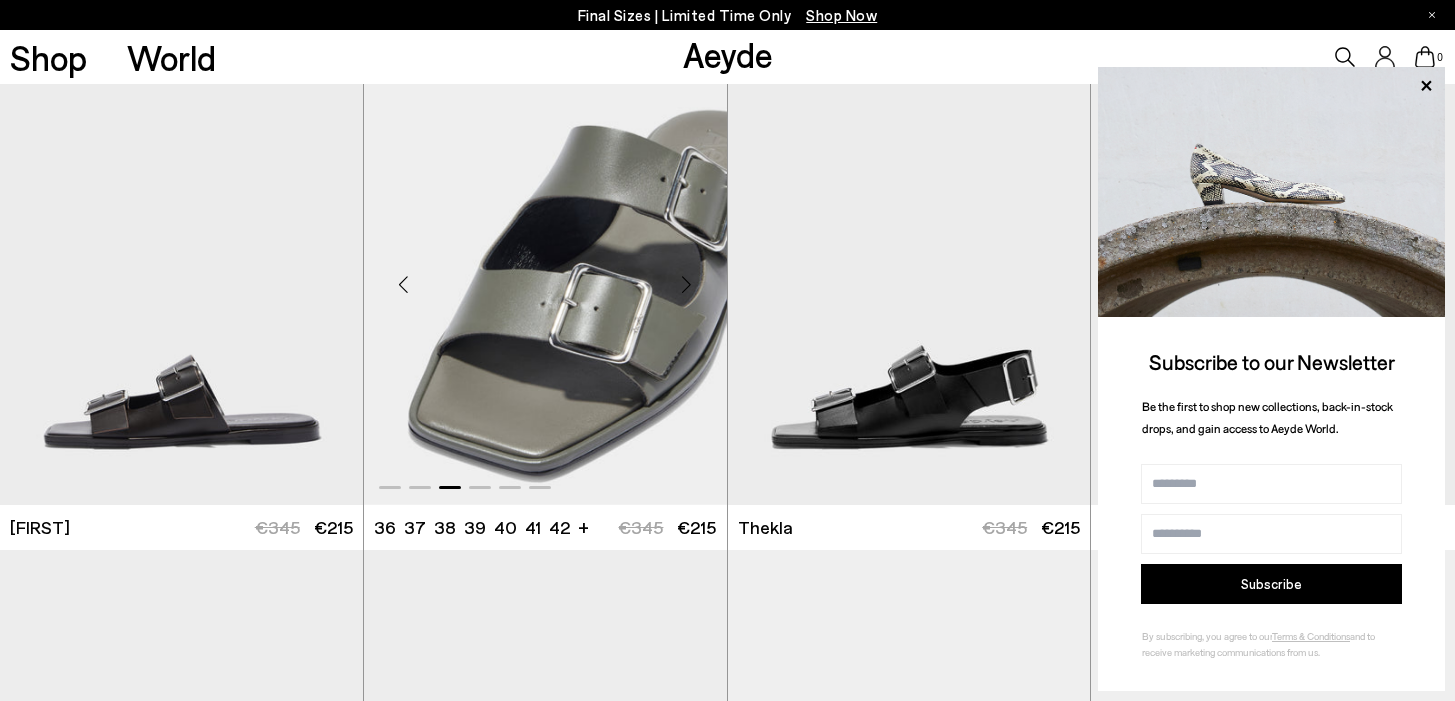 click at bounding box center [404, 285] 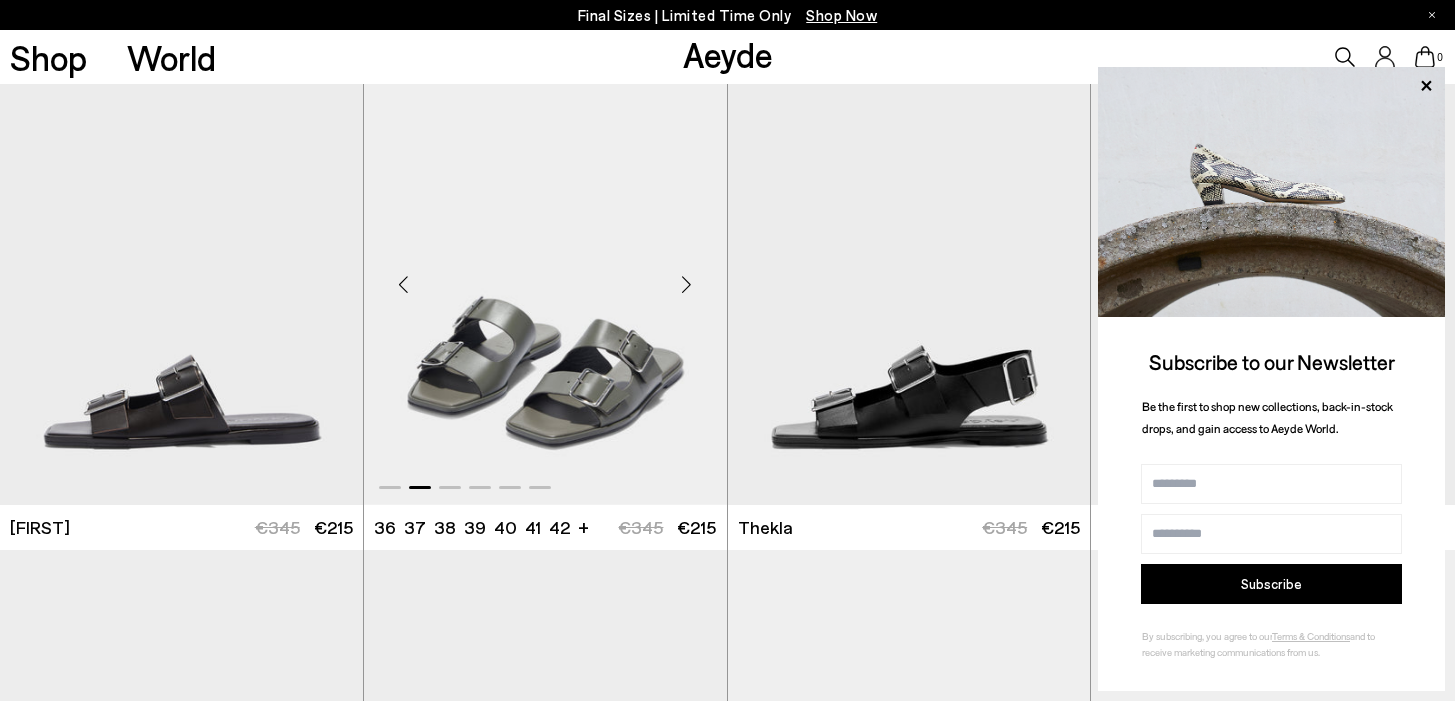 click at bounding box center [404, 285] 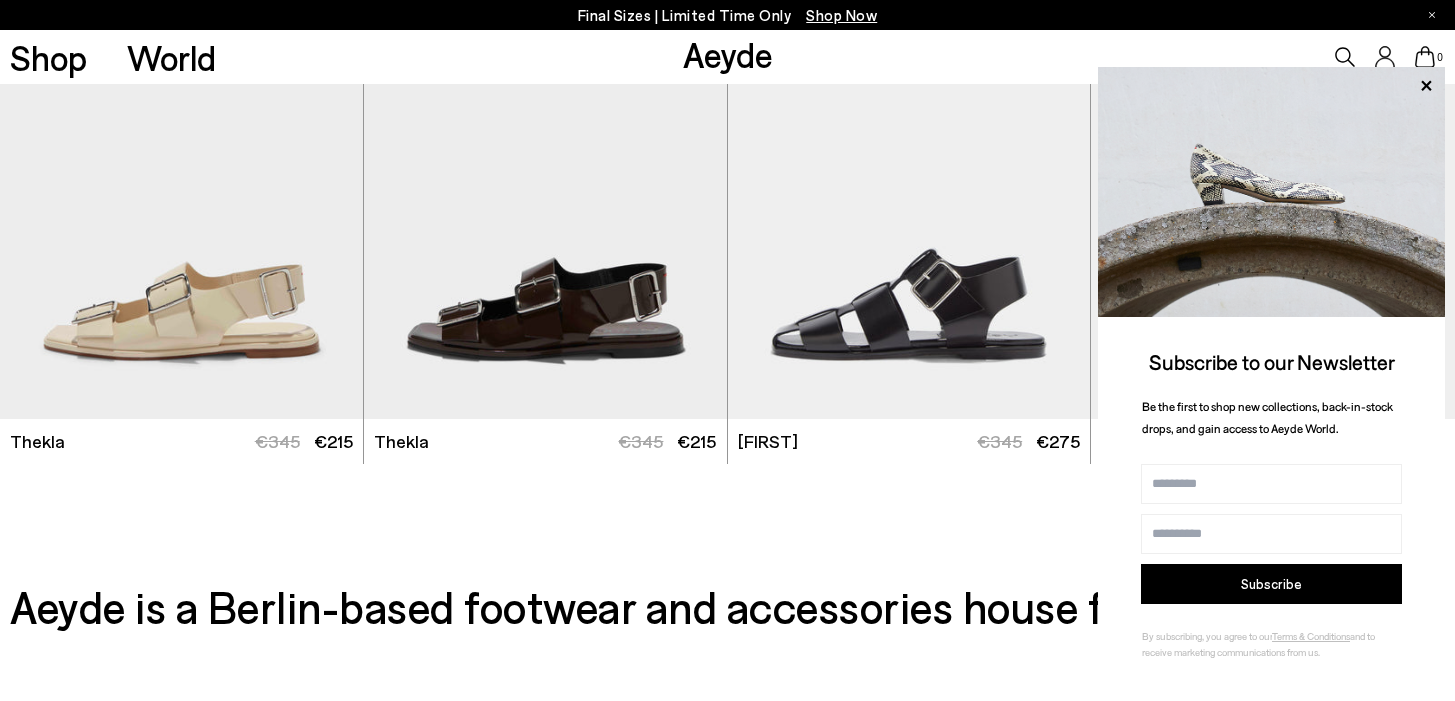 scroll, scrollTop: 9230, scrollLeft: 0, axis: vertical 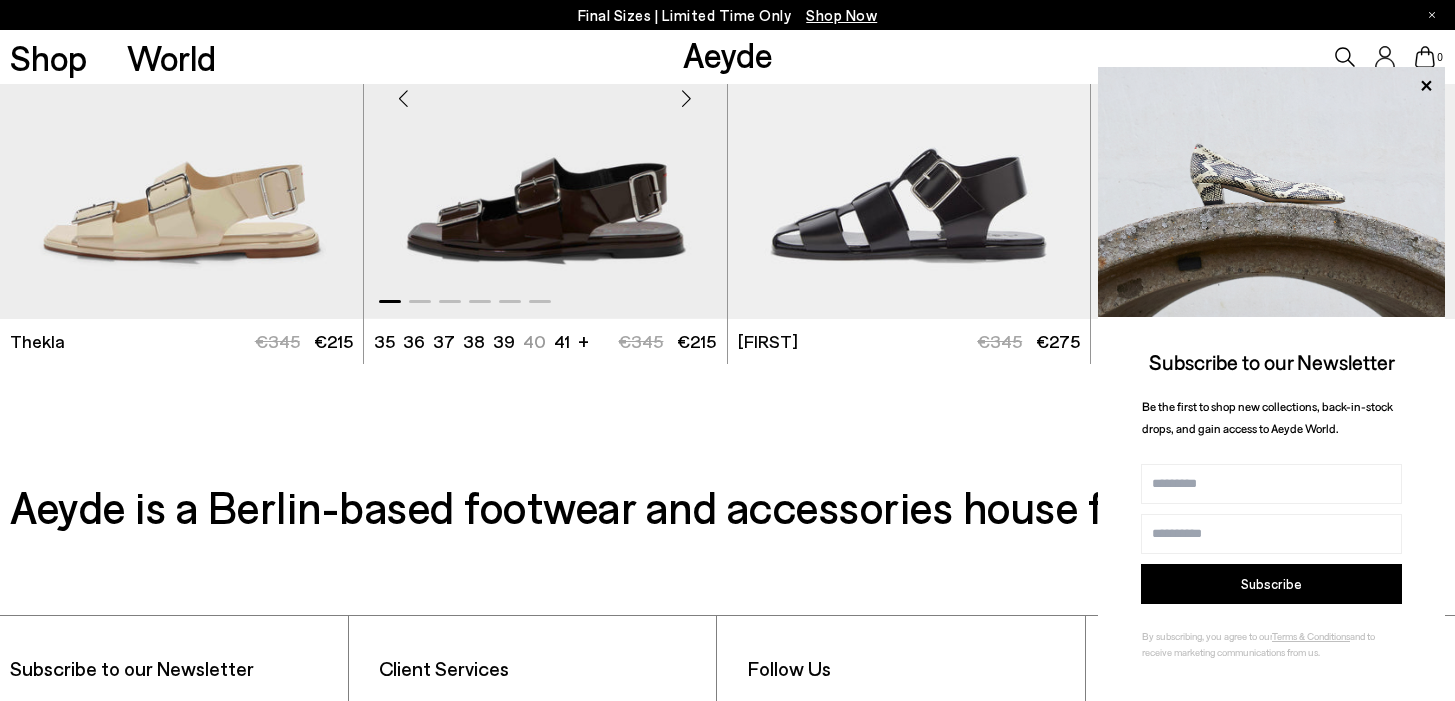 click at bounding box center (545, 91) 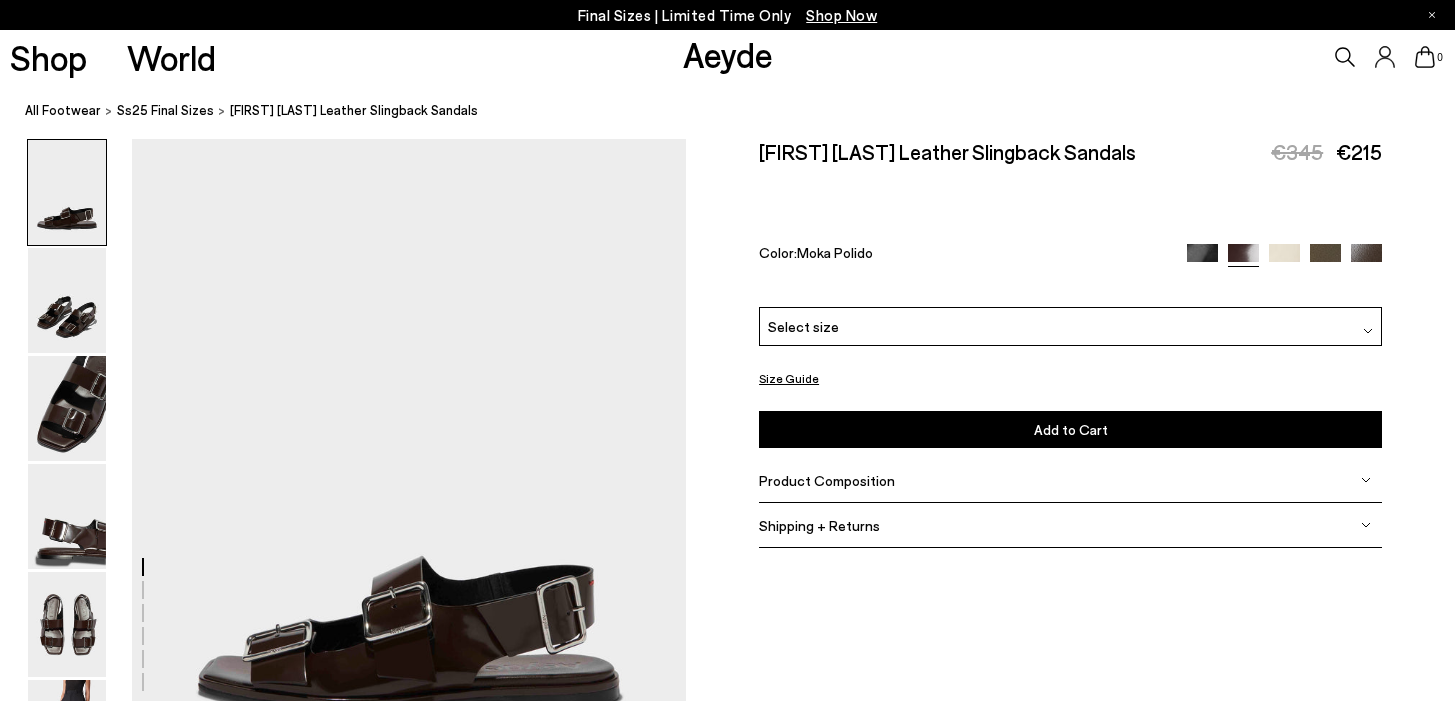 scroll, scrollTop: 0, scrollLeft: 0, axis: both 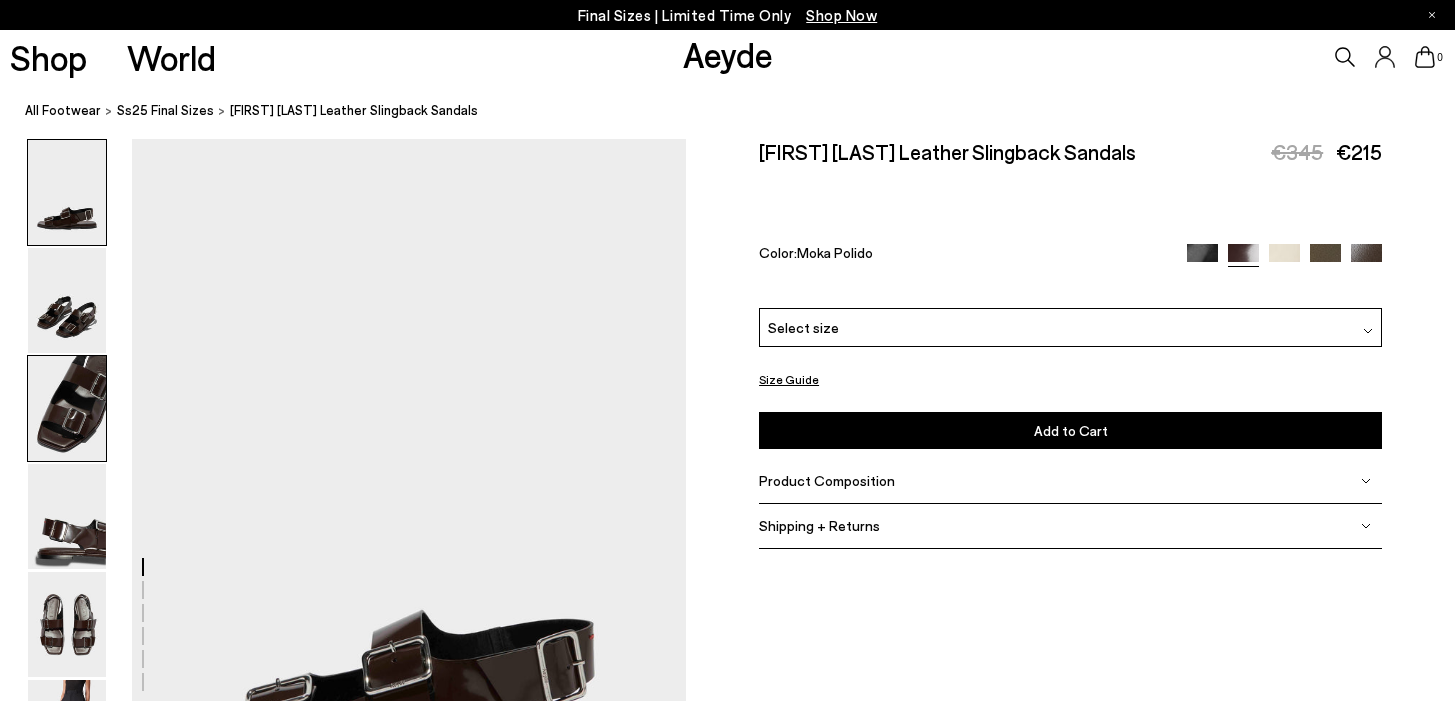 click at bounding box center [67, 408] 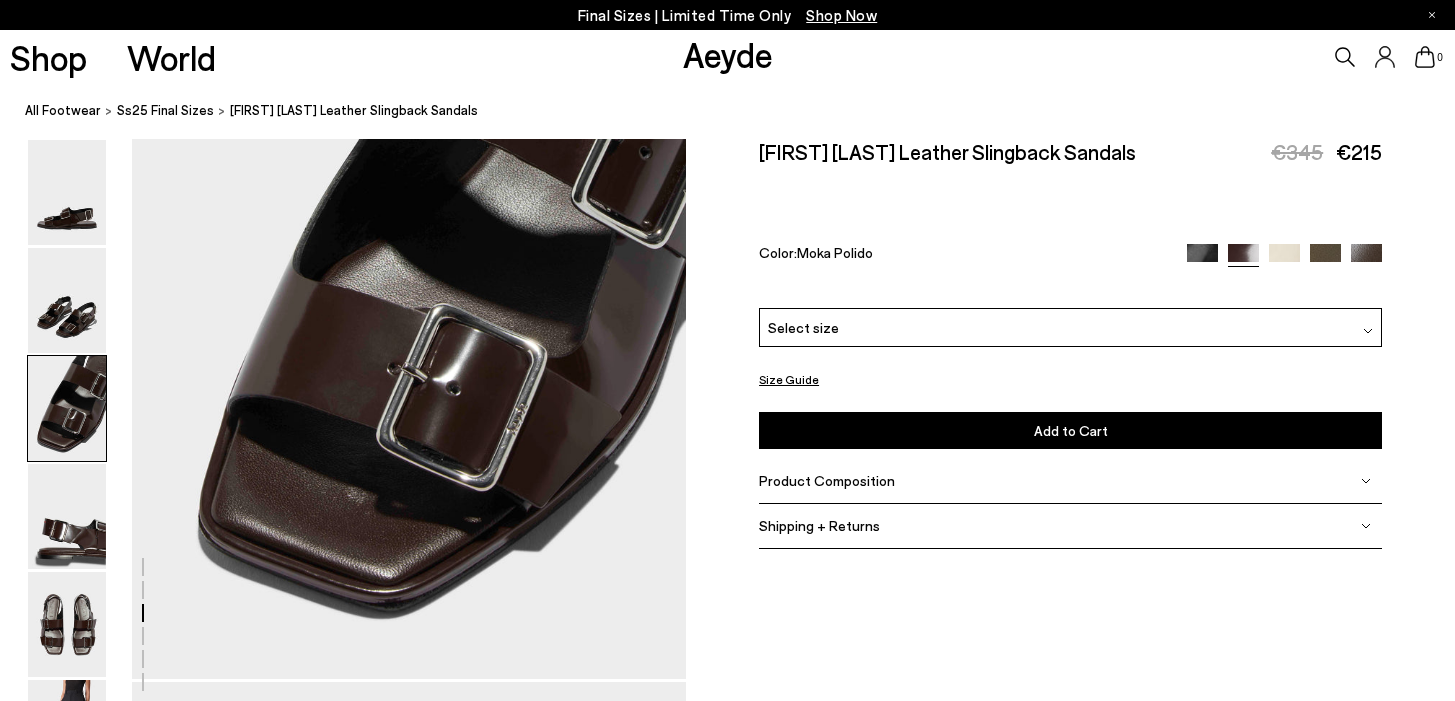 scroll, scrollTop: 1686, scrollLeft: 0, axis: vertical 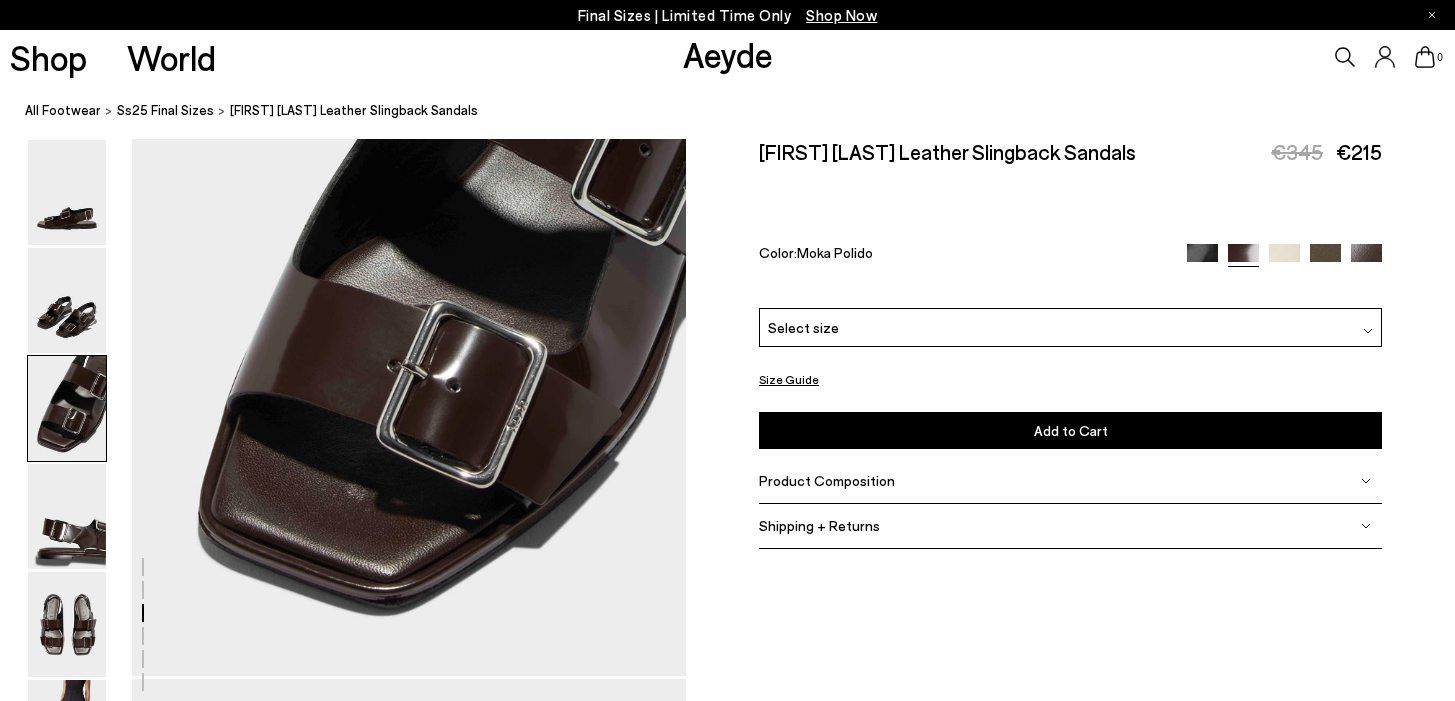 click at bounding box center (1284, 259) 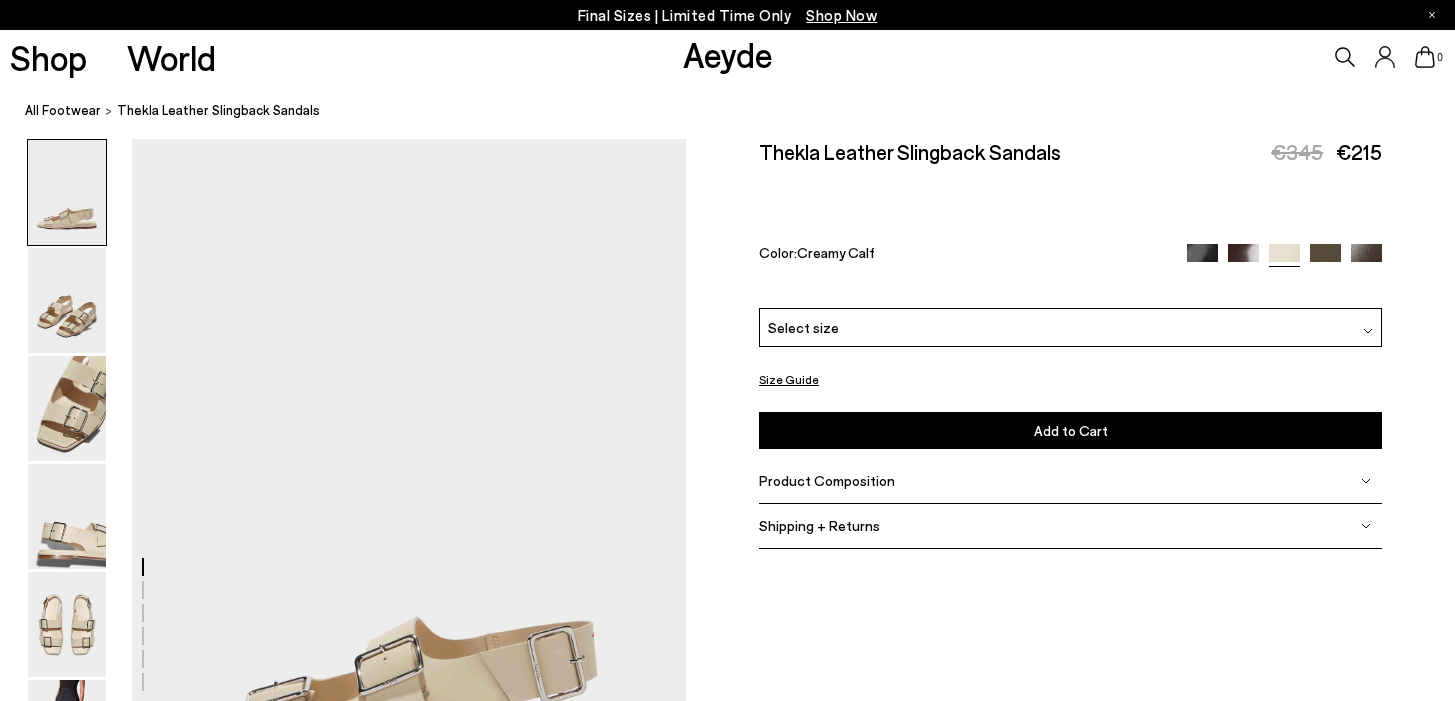 scroll, scrollTop: 0, scrollLeft: 0, axis: both 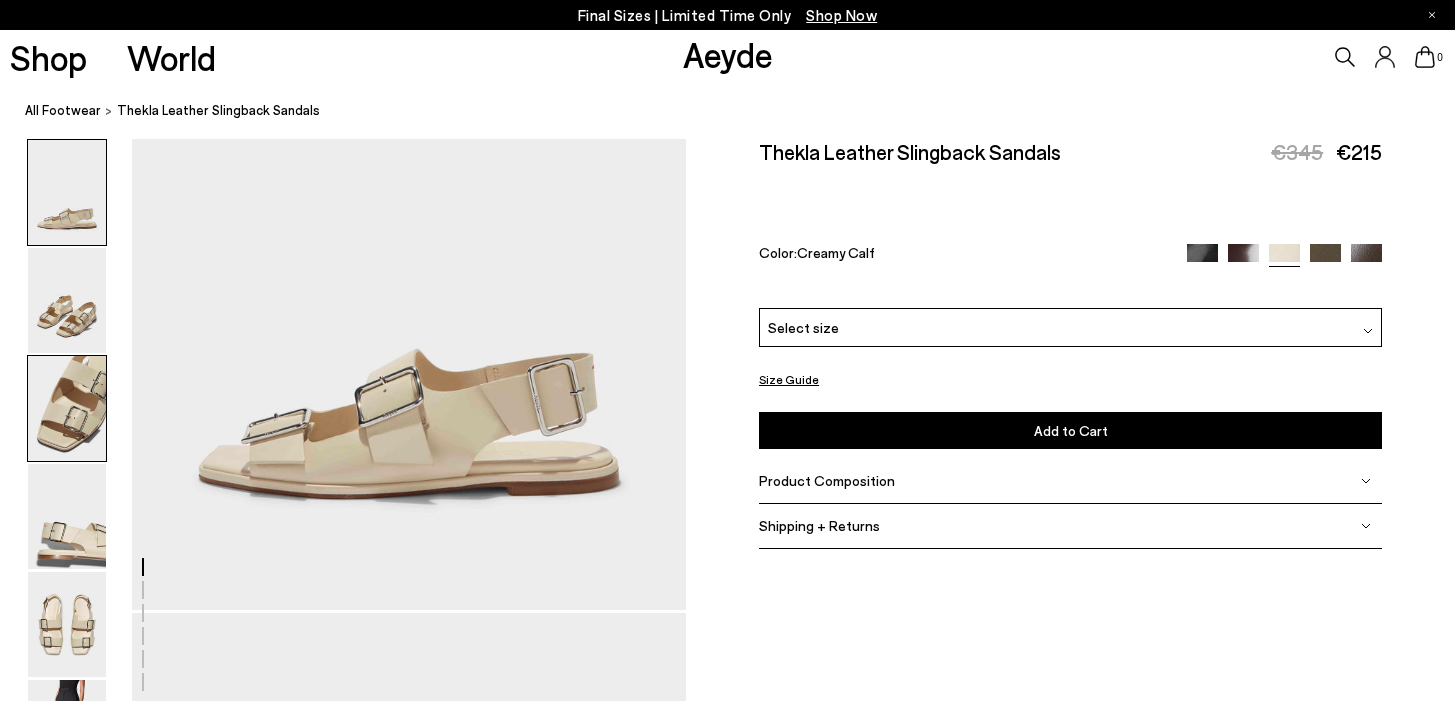 click at bounding box center (67, 408) 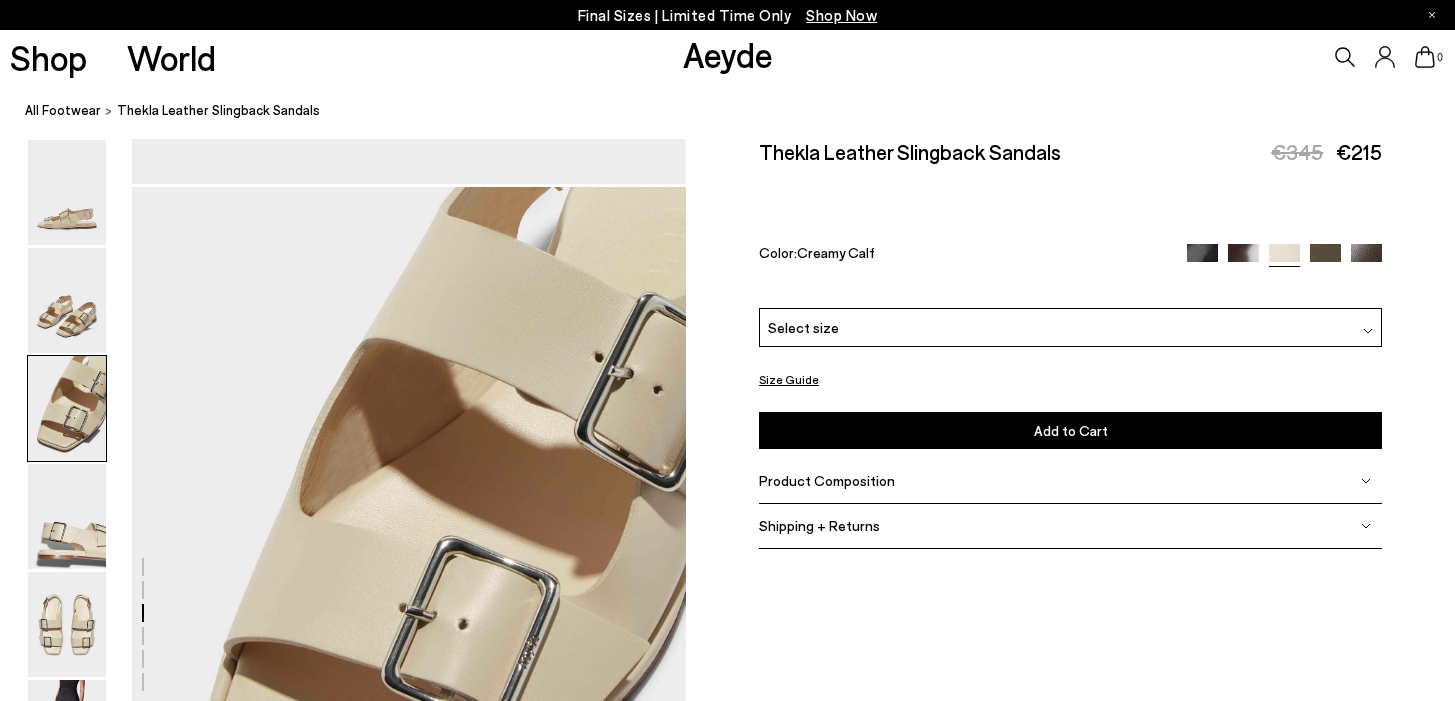 scroll, scrollTop: 1486, scrollLeft: 0, axis: vertical 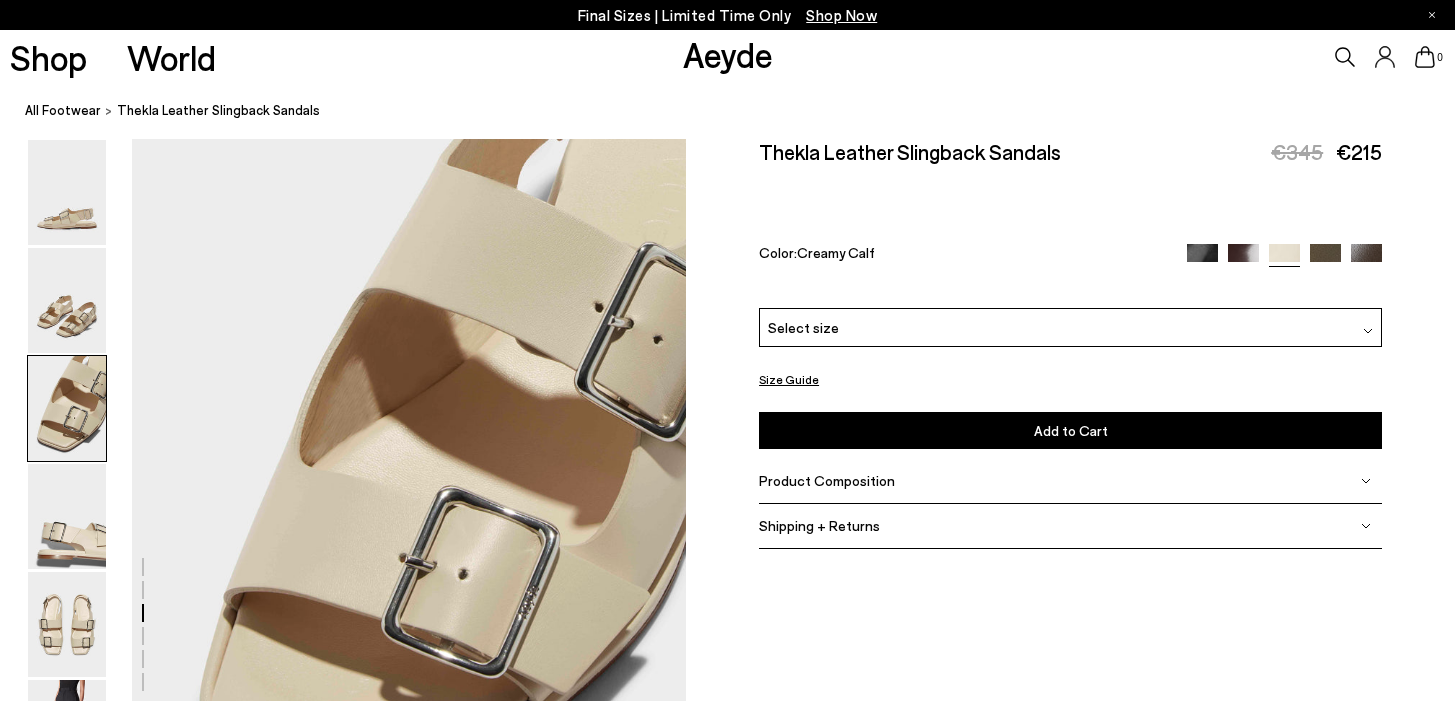 click at bounding box center [1325, 259] 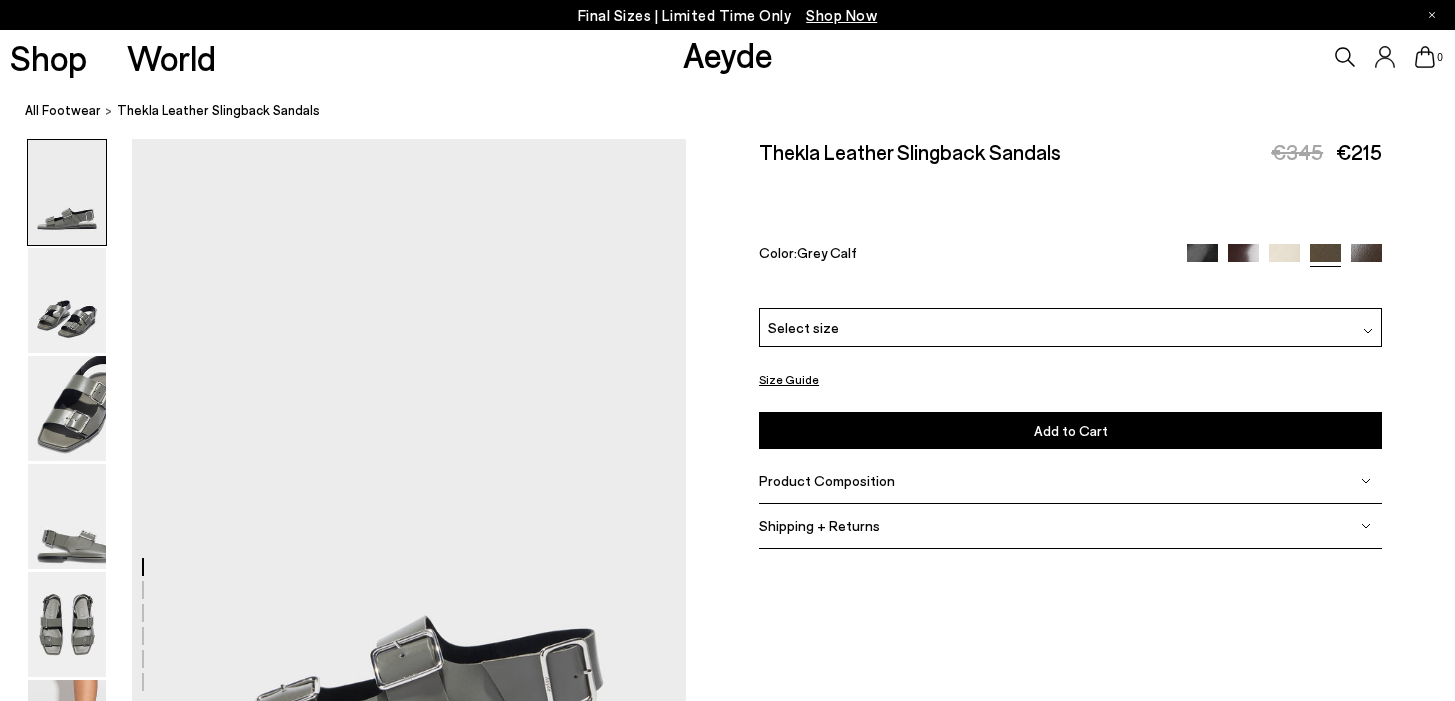scroll, scrollTop: 0, scrollLeft: 0, axis: both 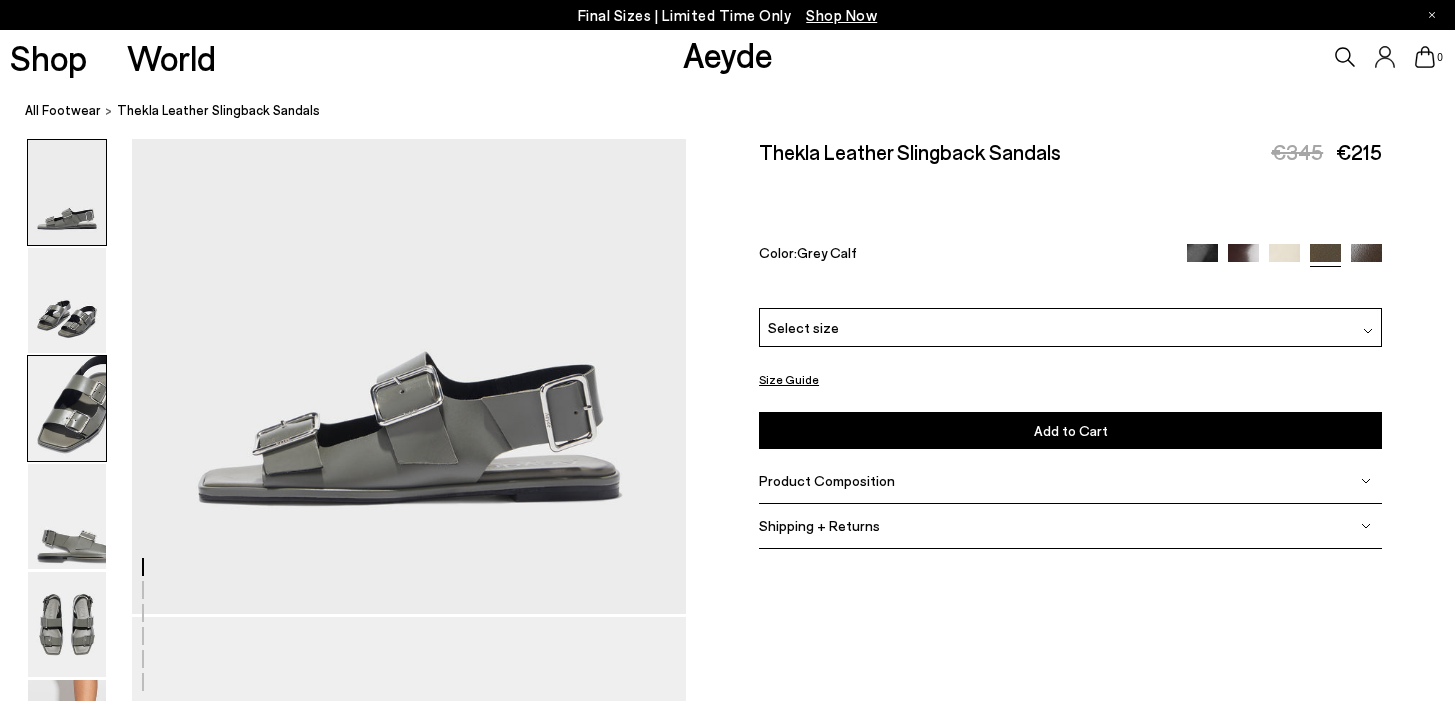click at bounding box center [67, 408] 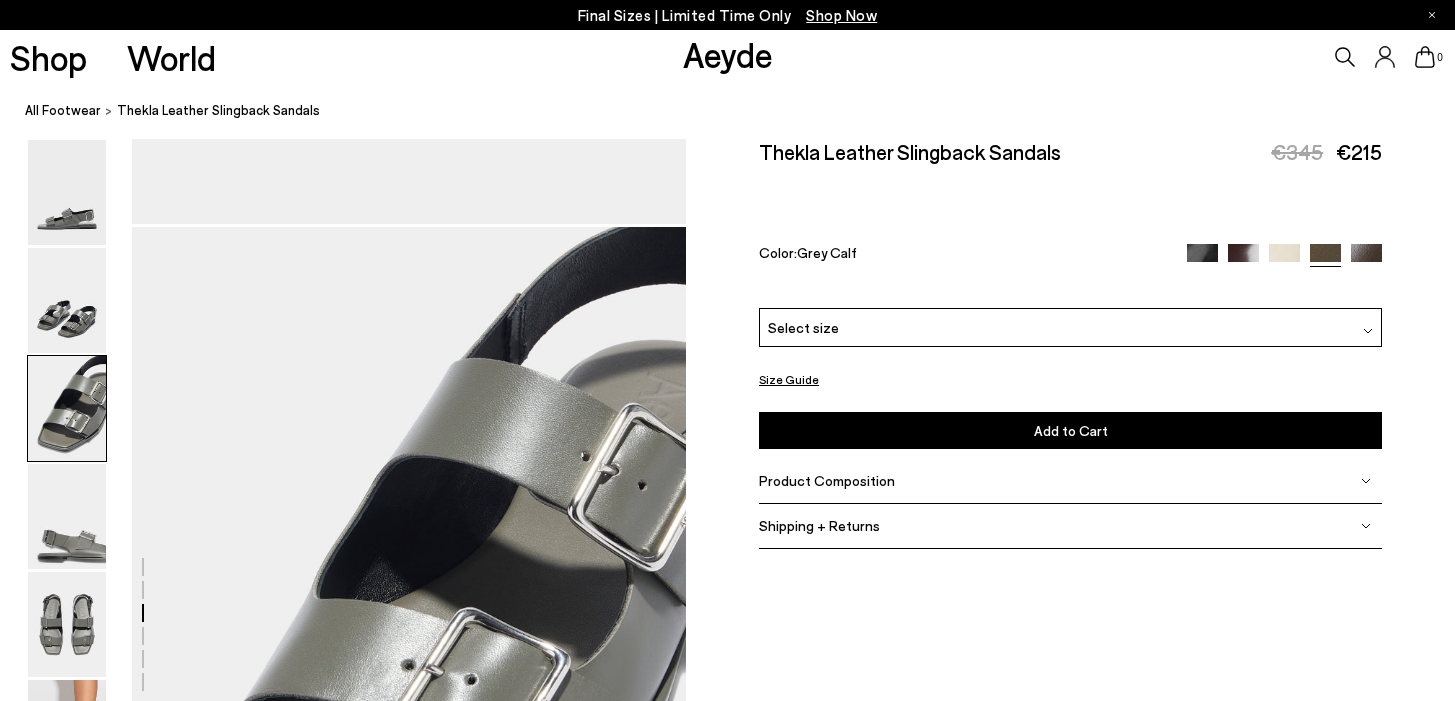 scroll, scrollTop: 1486, scrollLeft: 0, axis: vertical 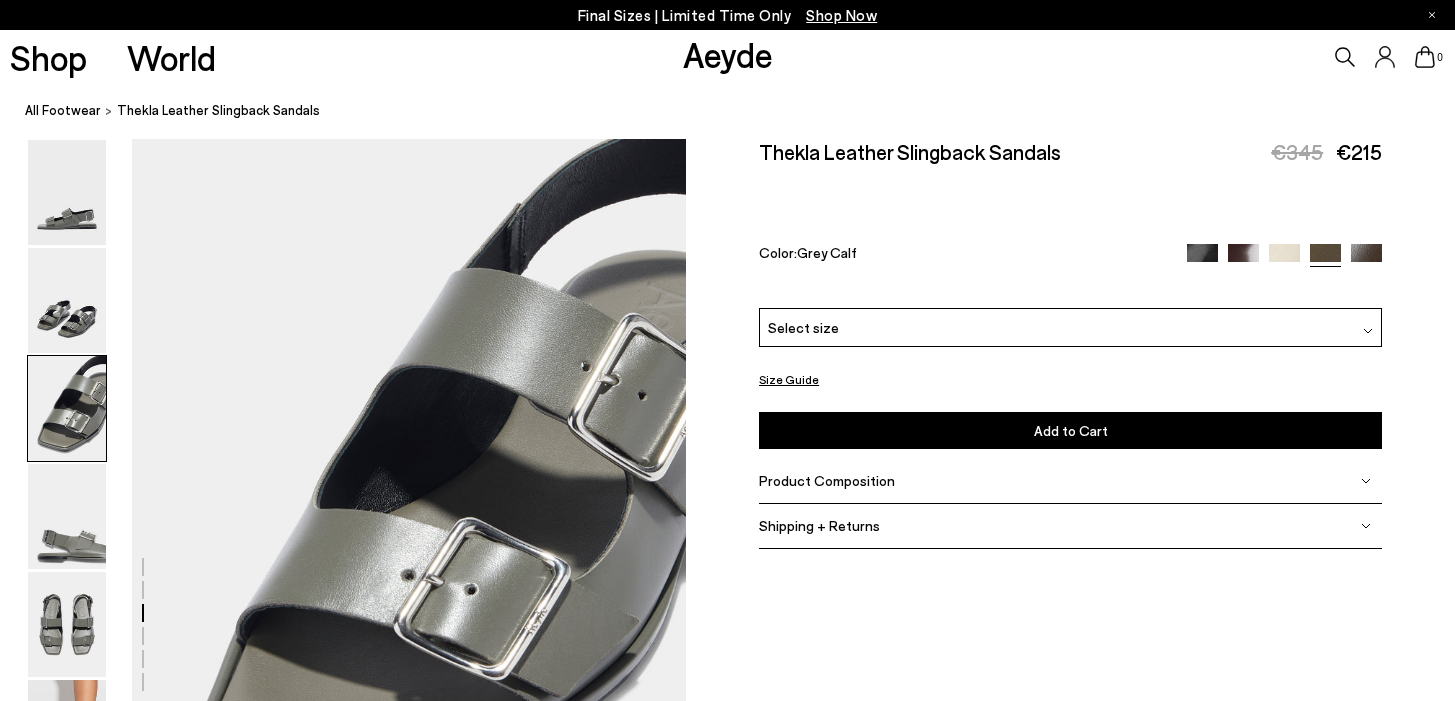click at bounding box center (1202, 259) 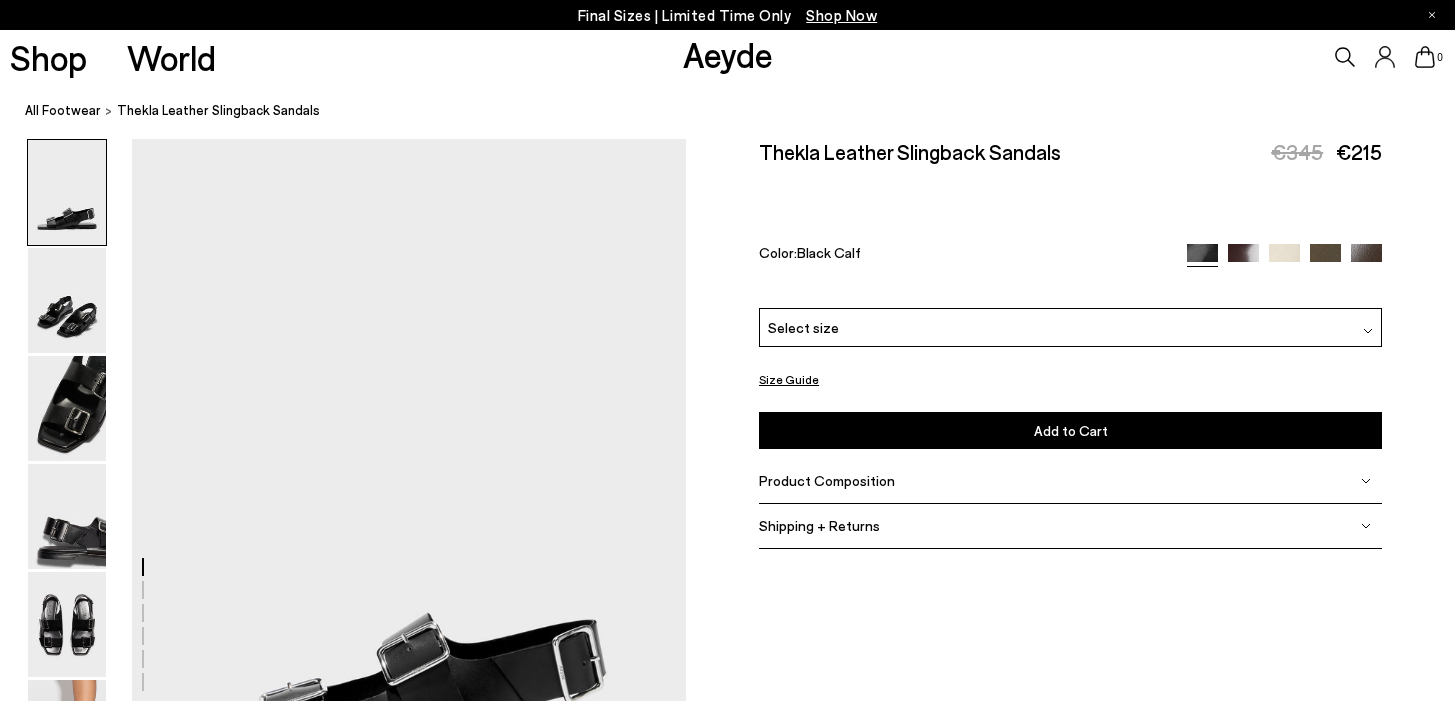 scroll, scrollTop: 0, scrollLeft: 0, axis: both 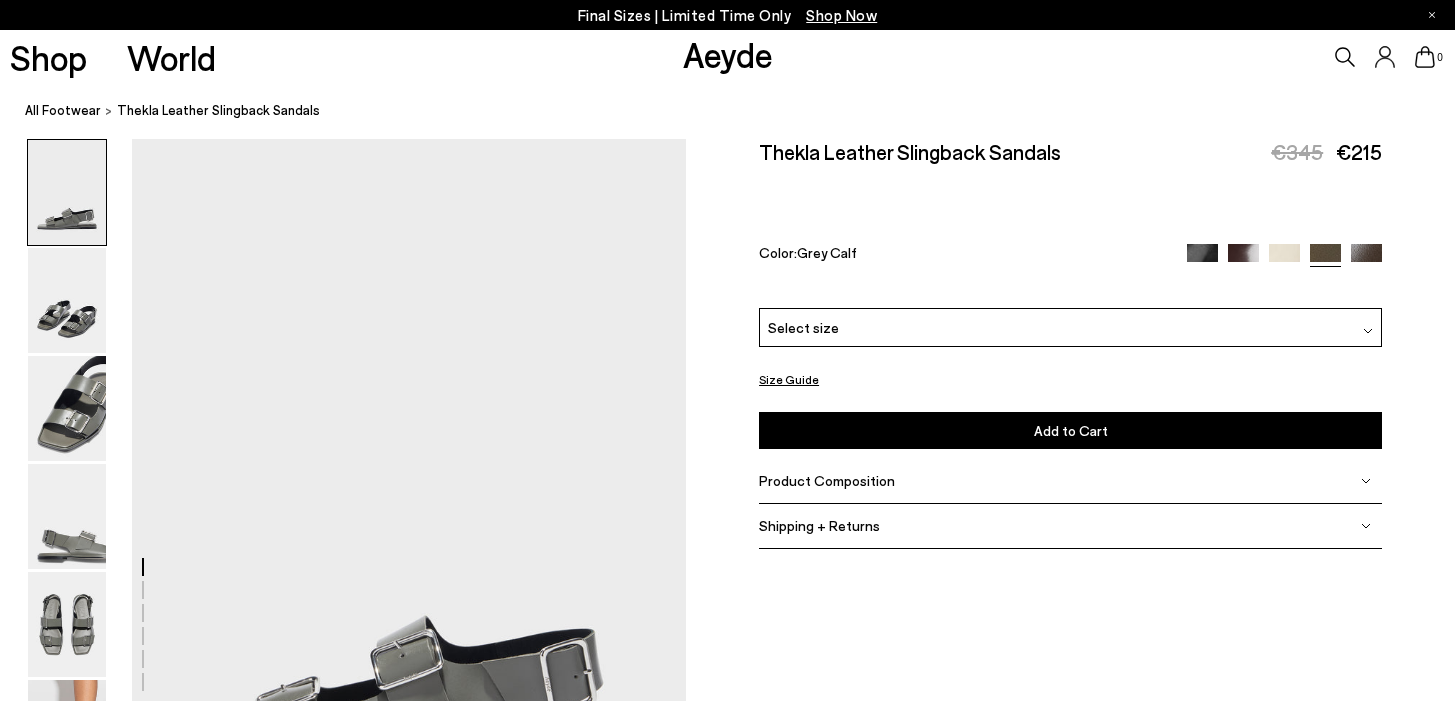 click at bounding box center (1243, 259) 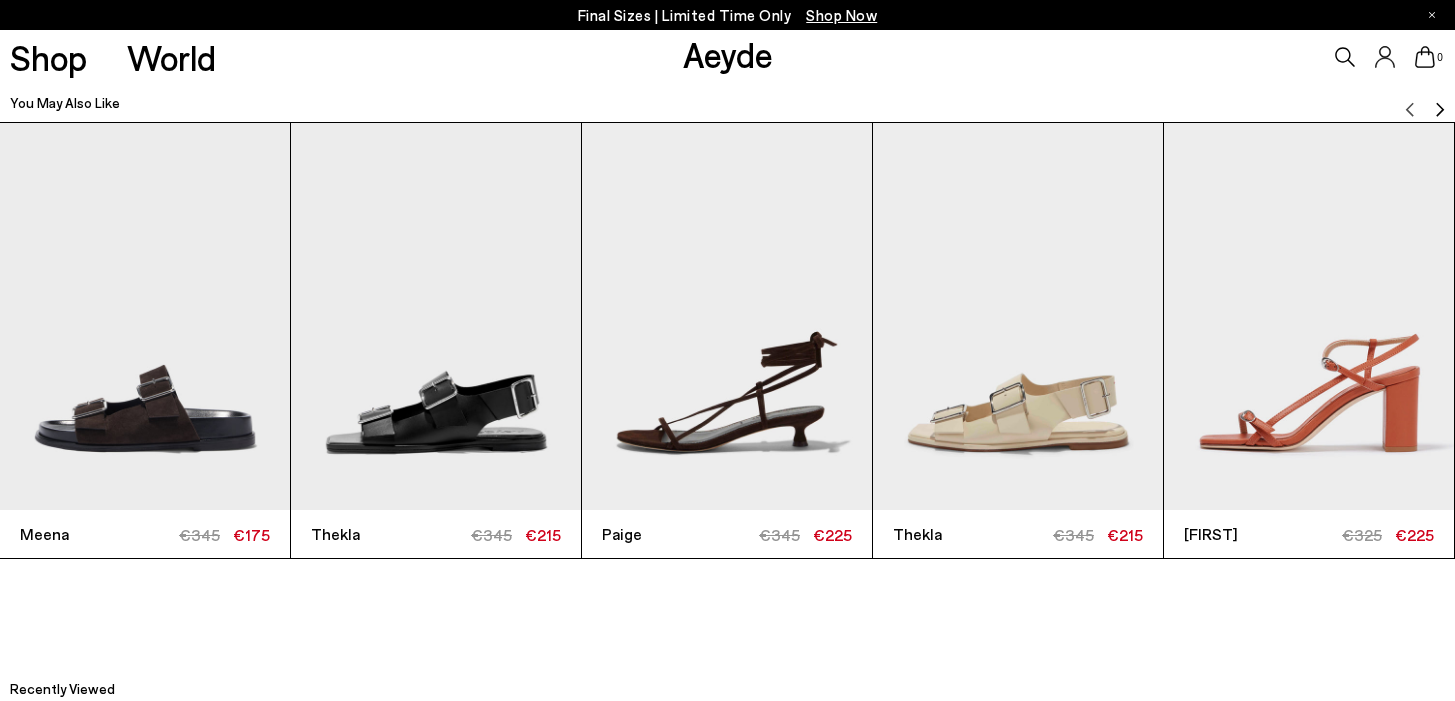 scroll, scrollTop: 4619, scrollLeft: 0, axis: vertical 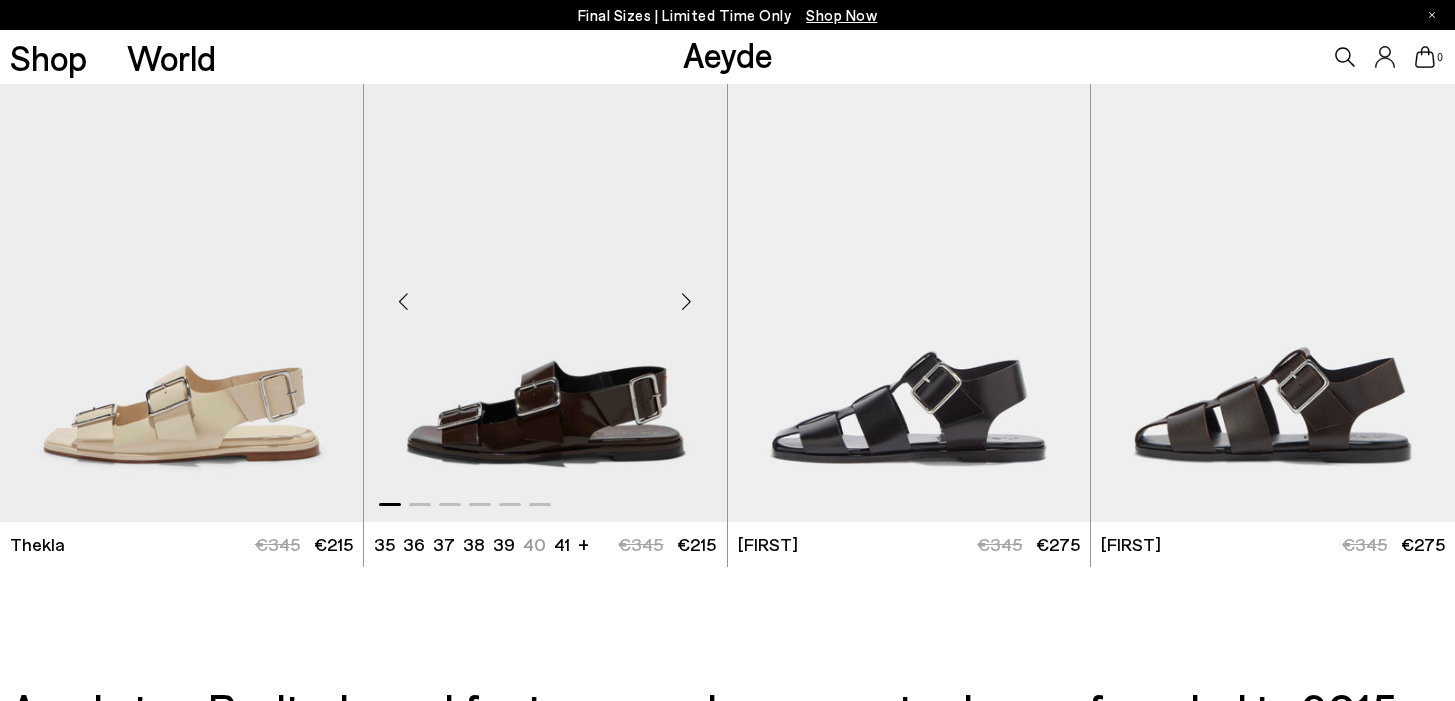 click at bounding box center (545, 294) 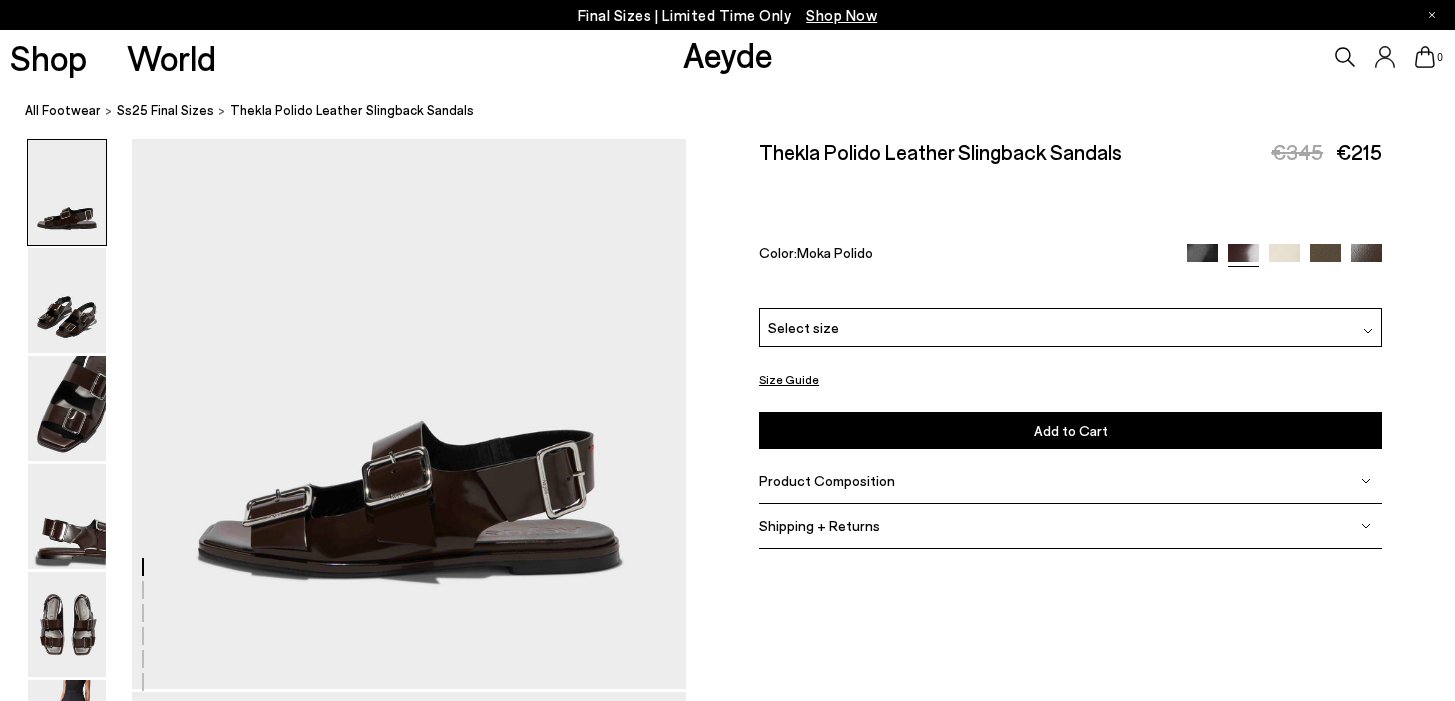 scroll, scrollTop: 204, scrollLeft: 0, axis: vertical 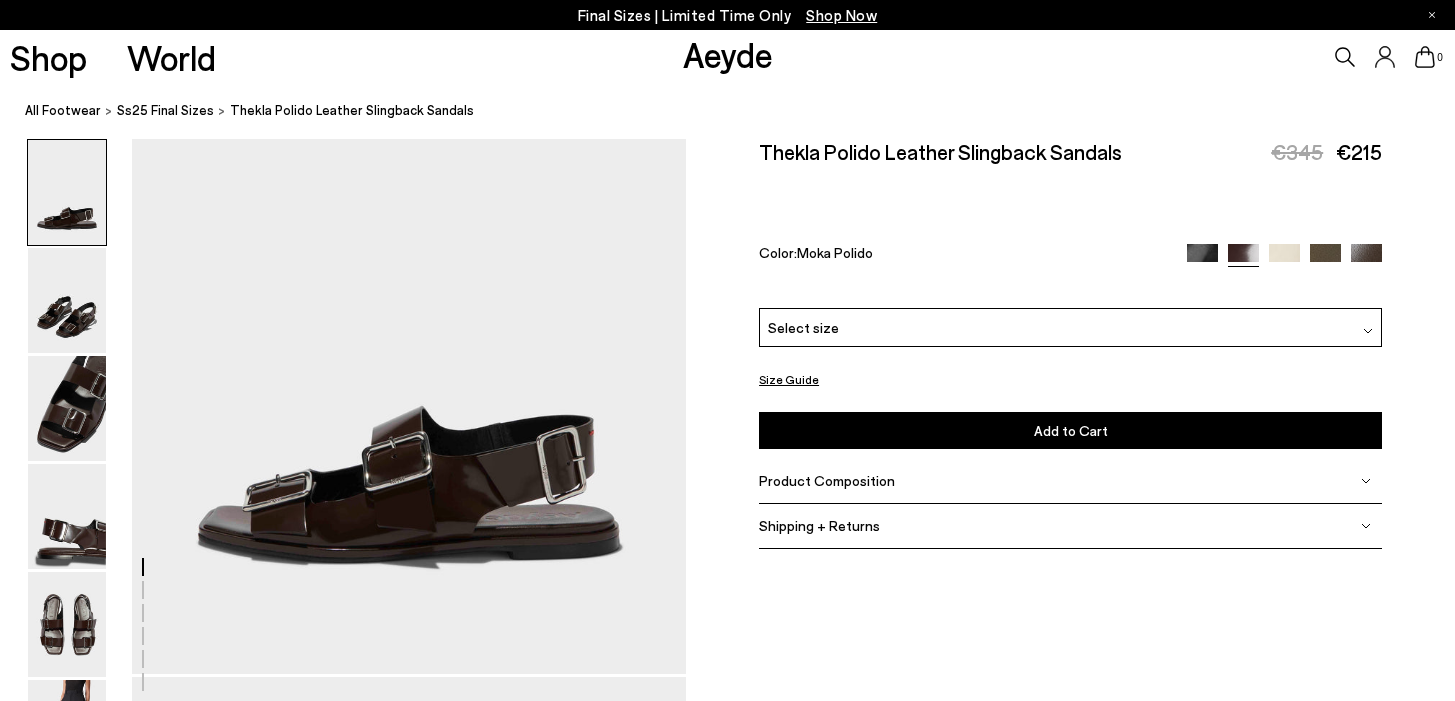 click on "Select size" at bounding box center [1070, 326] 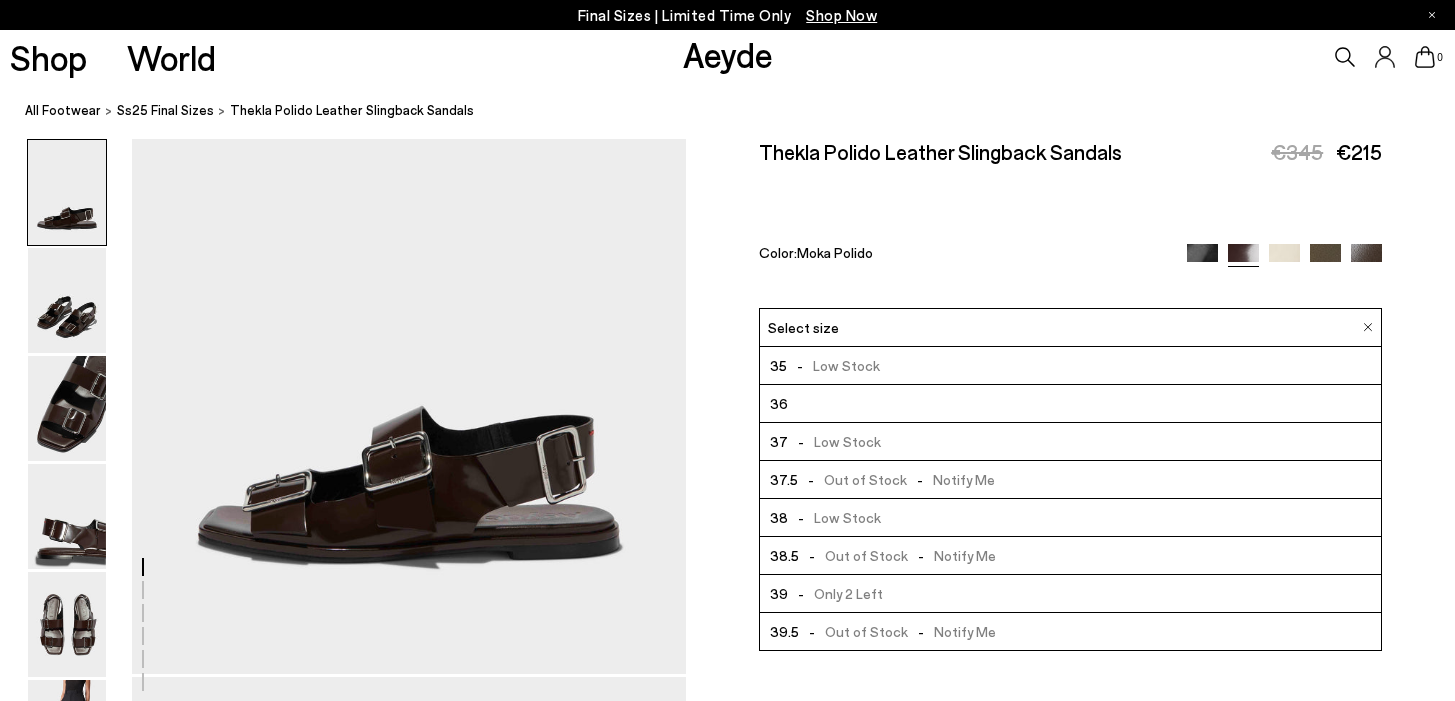 click on "- Only 2 Left" at bounding box center [835, 592] 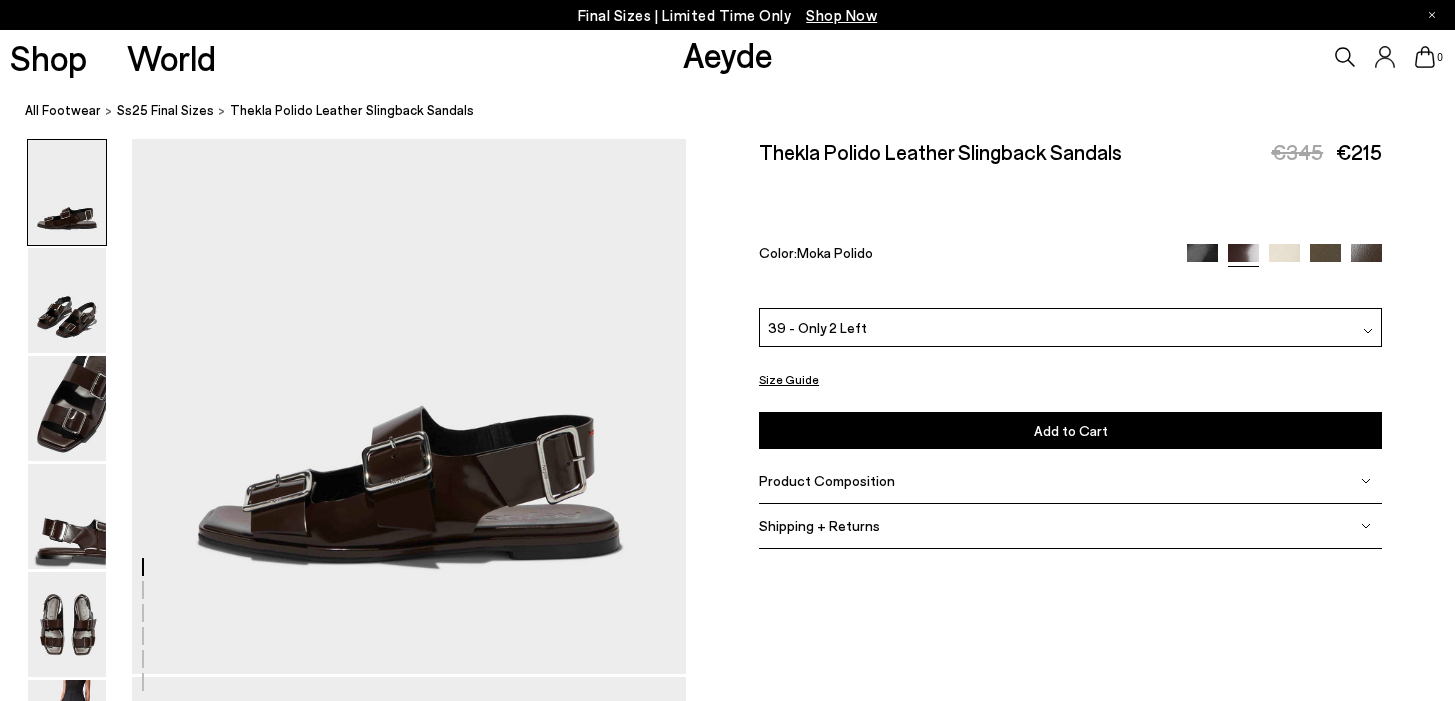 click on "39  -  Only 2 Left" at bounding box center (1070, 326) 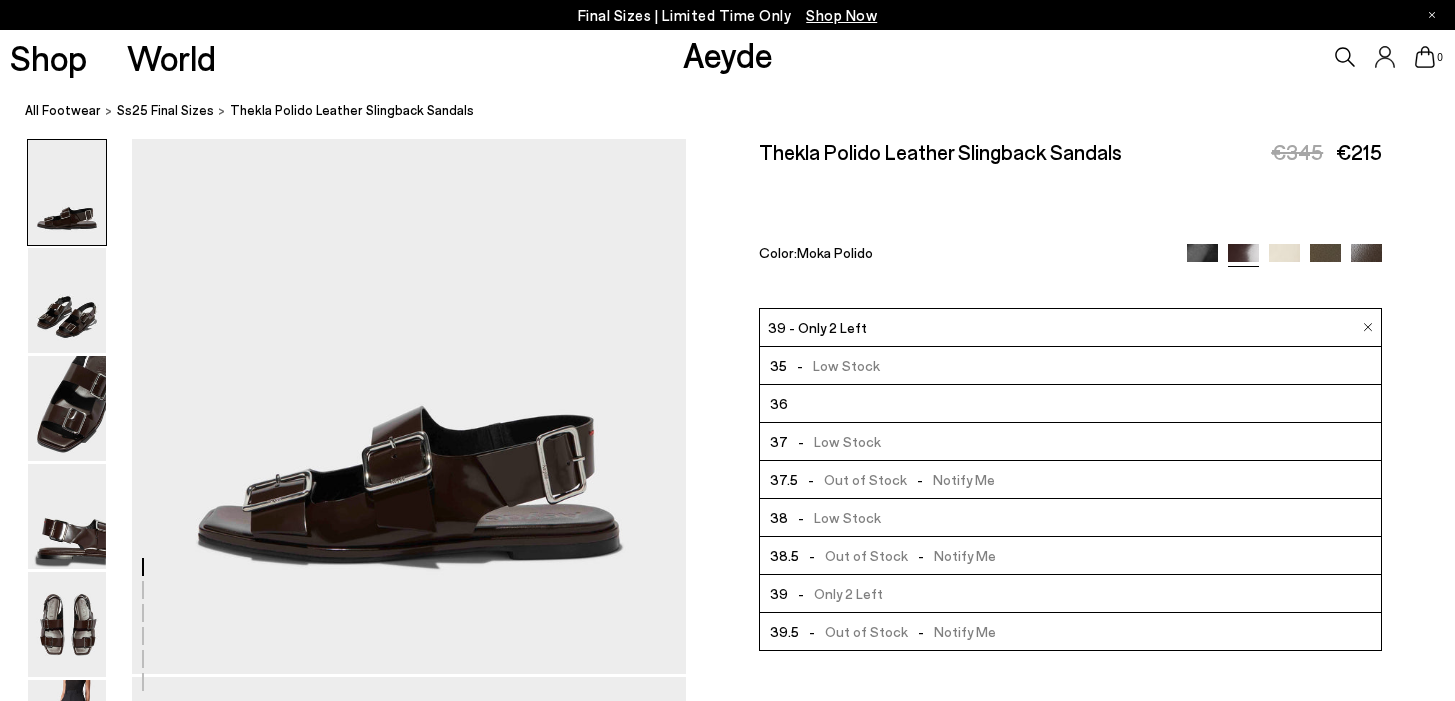 click at bounding box center [727, 2160] 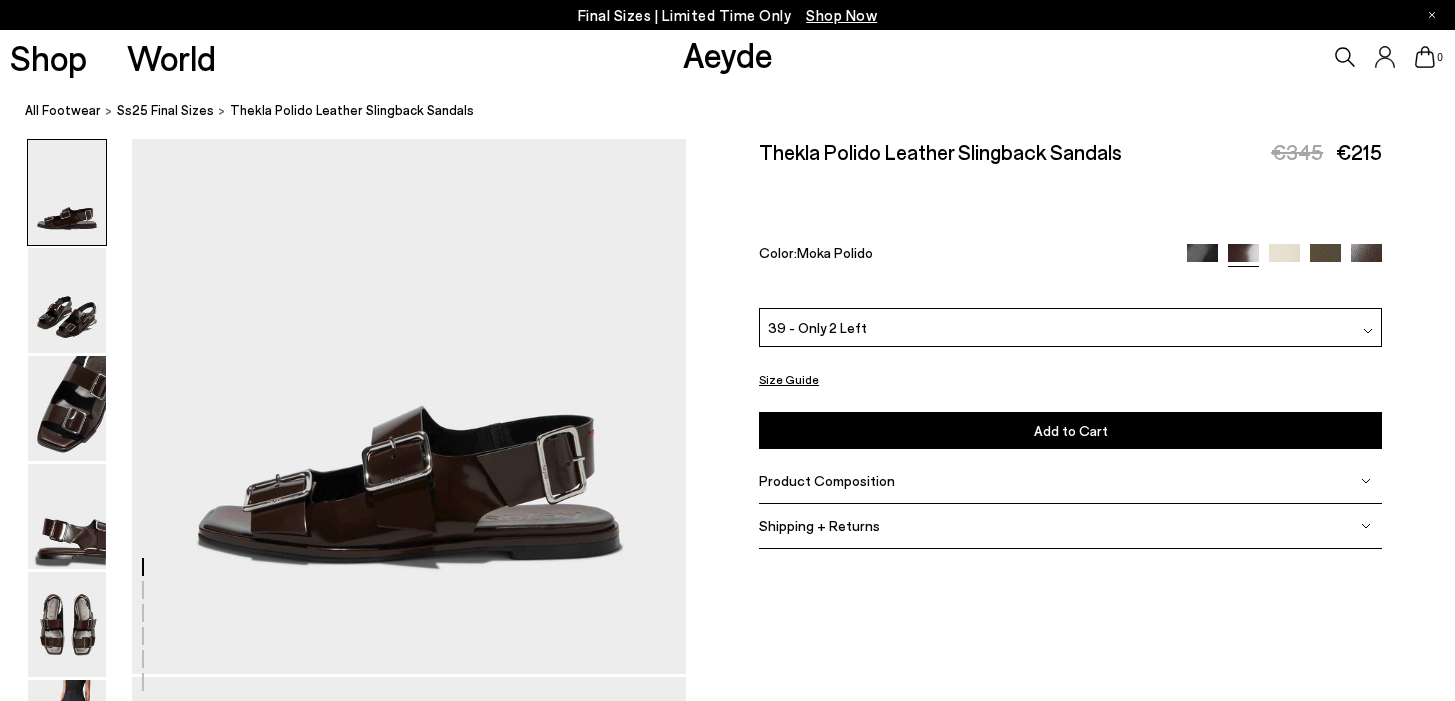 click on "Add to Cart Select a Size First" at bounding box center [1070, 430] 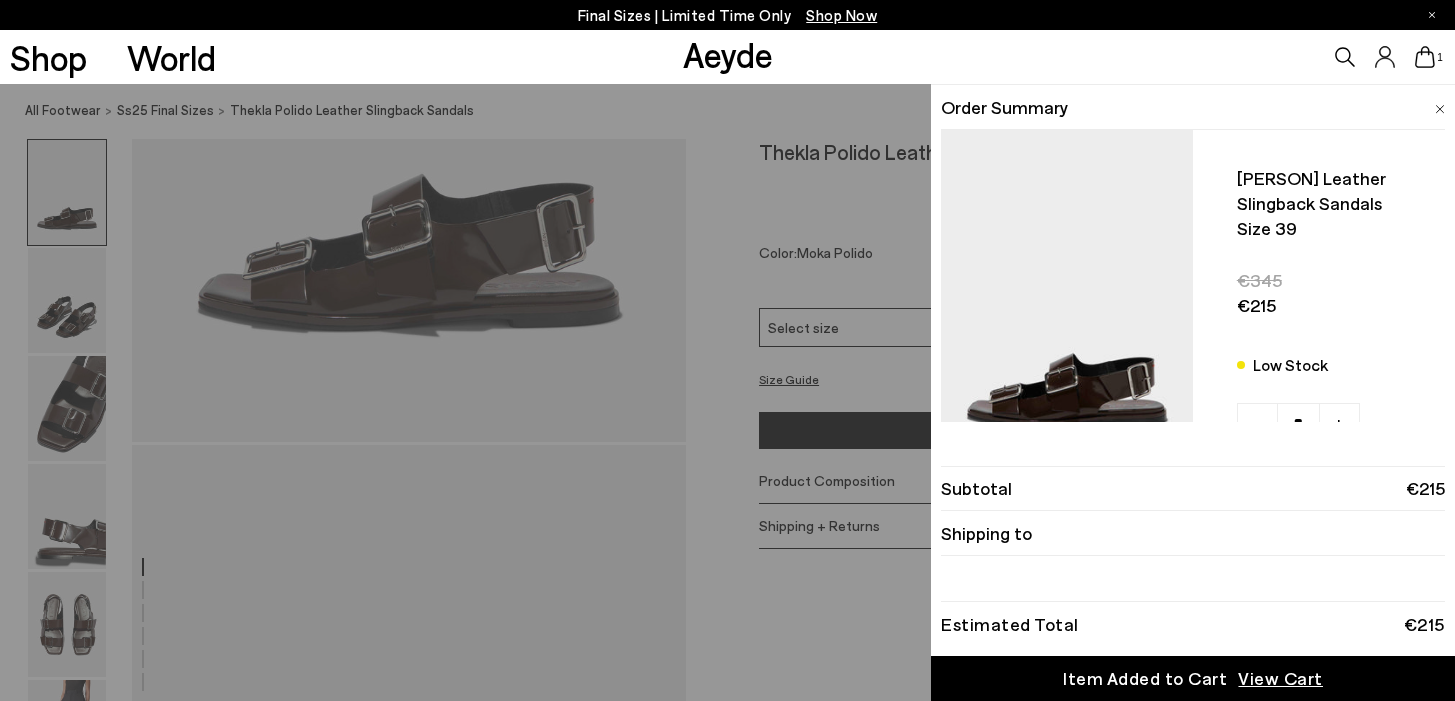 scroll, scrollTop: 438, scrollLeft: 0, axis: vertical 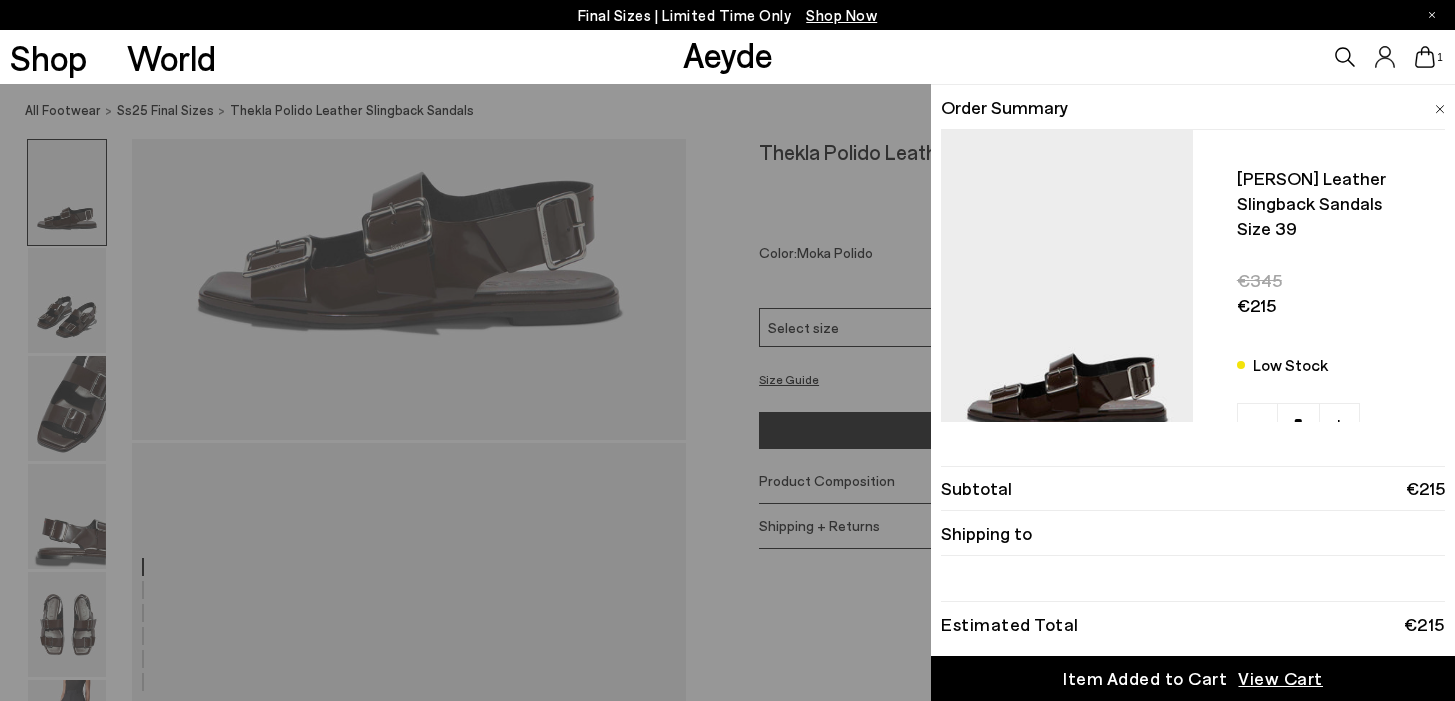 click on "View Cart" at bounding box center [1280, 678] 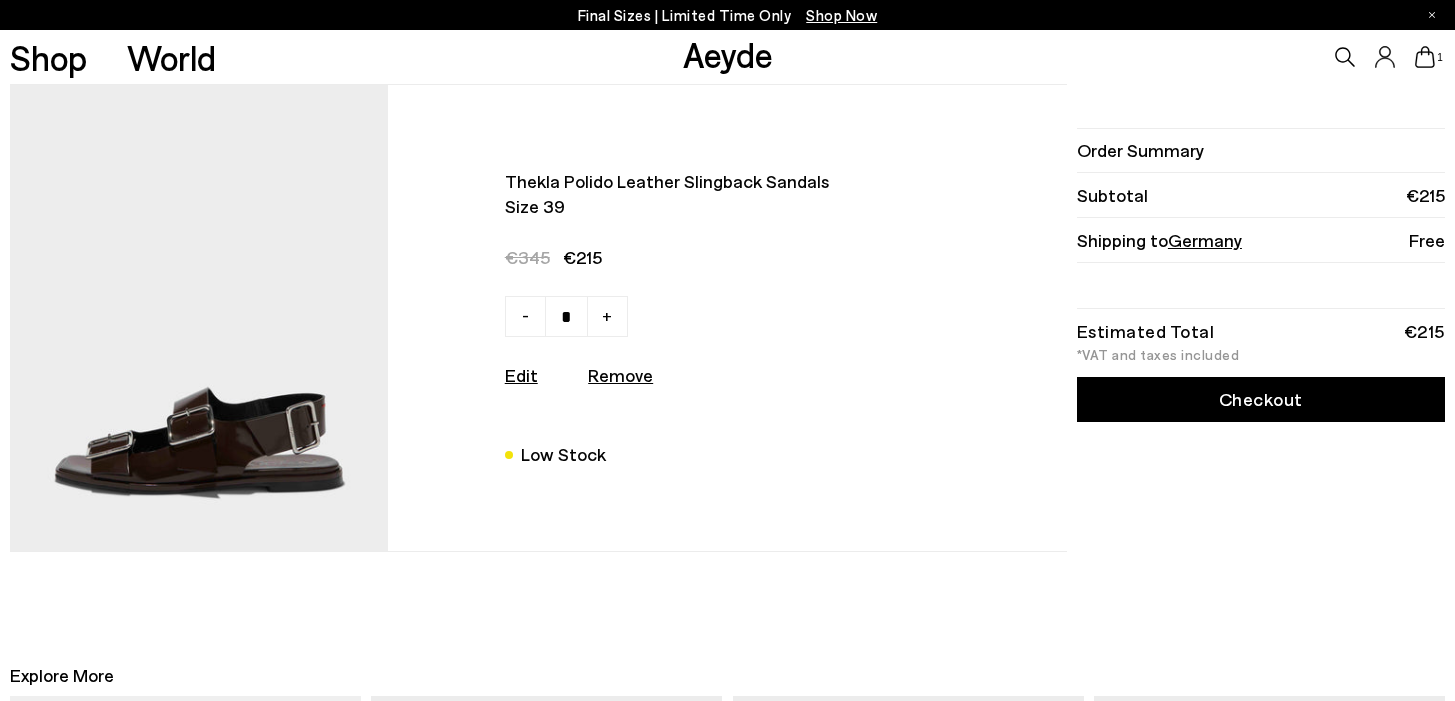 scroll, scrollTop: 0, scrollLeft: 0, axis: both 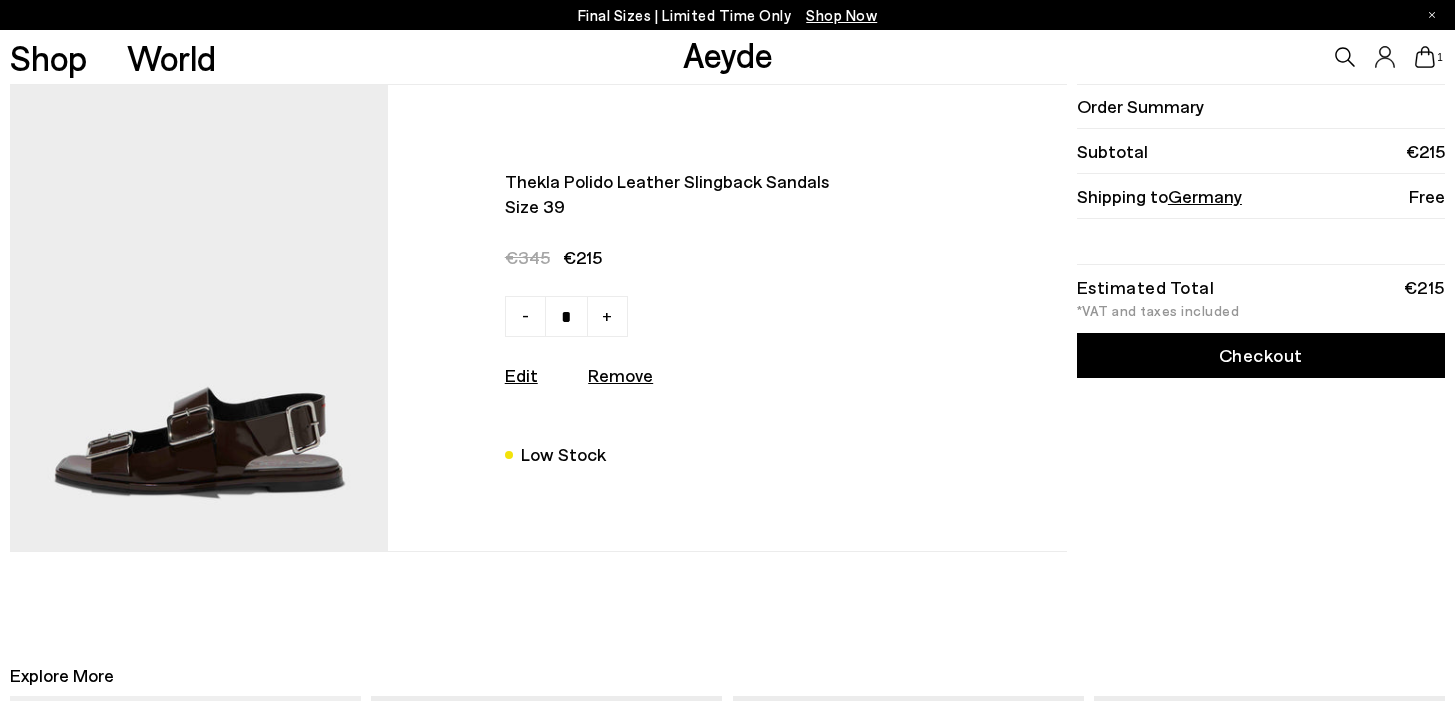 click on "Checkout" at bounding box center (1261, 355) 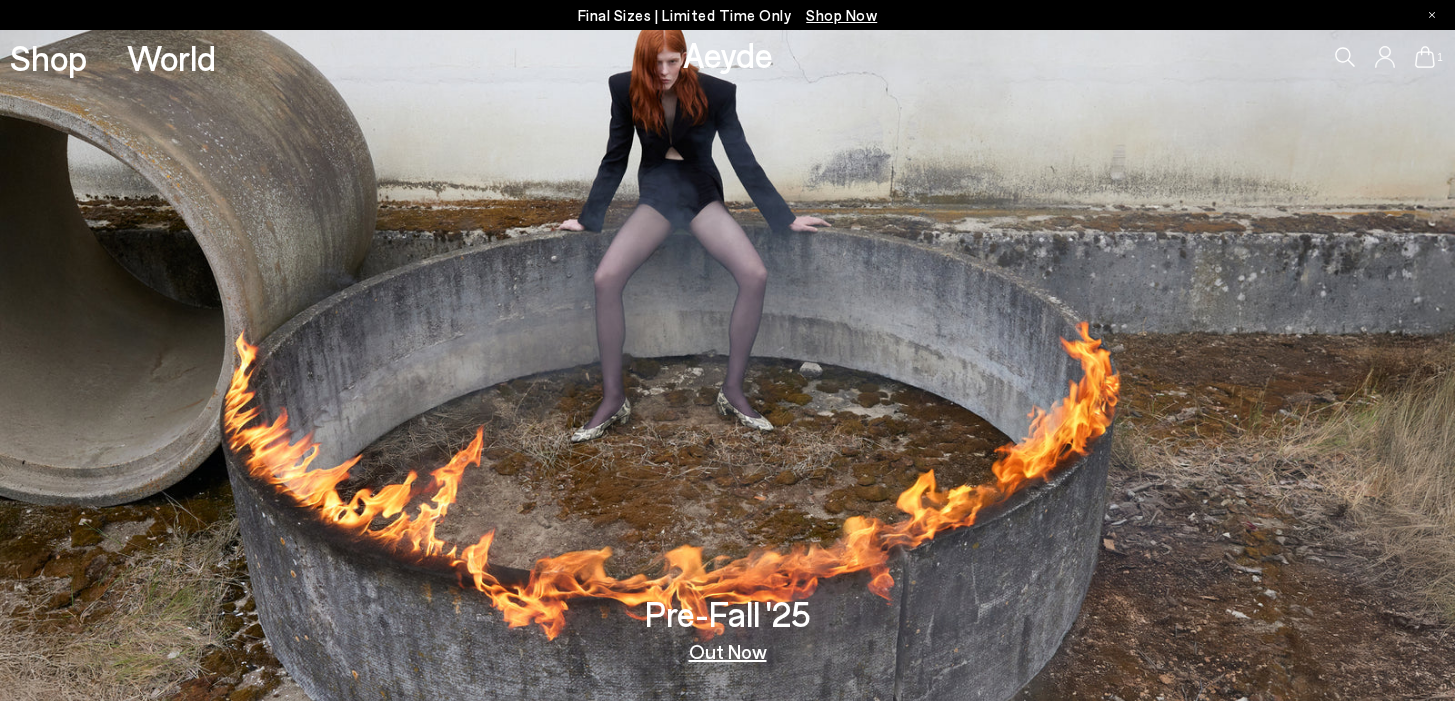 scroll, scrollTop: 0, scrollLeft: 0, axis: both 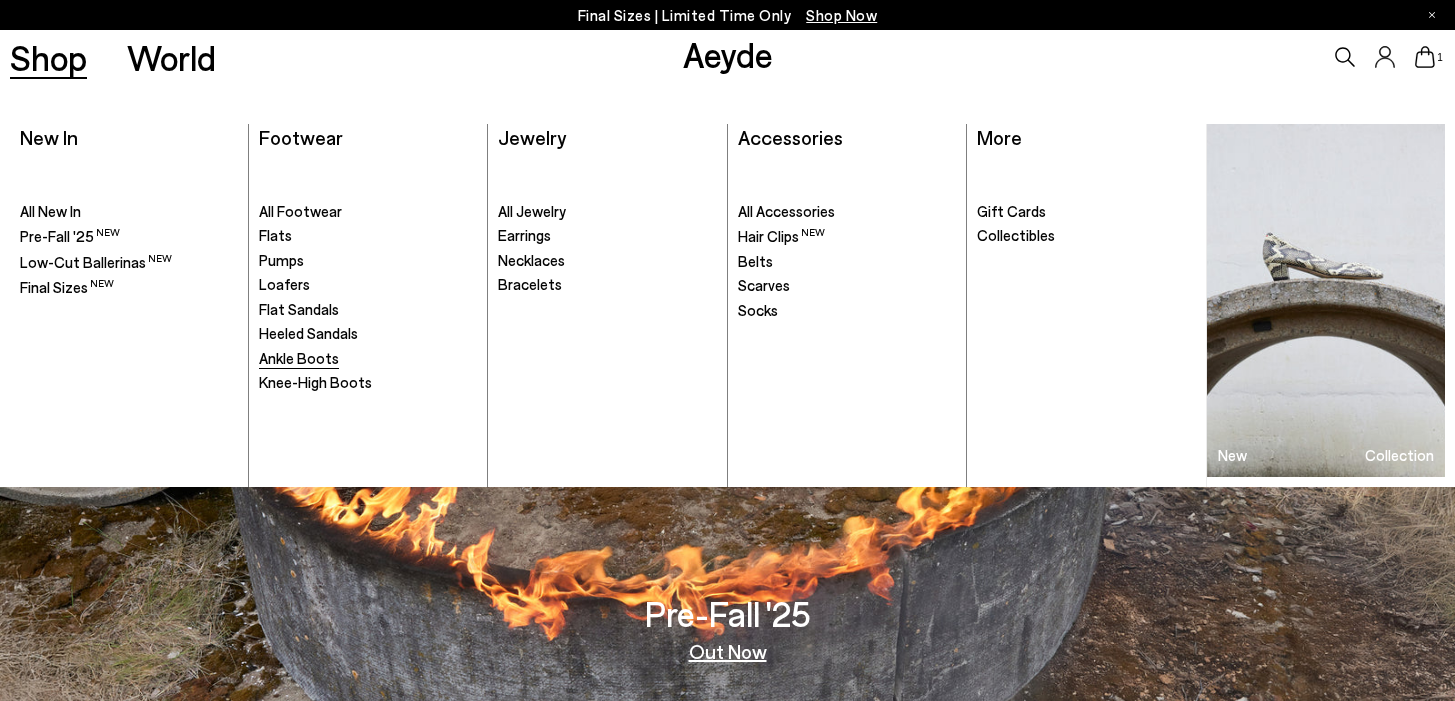 click on "Ankle Boots" at bounding box center (299, 358) 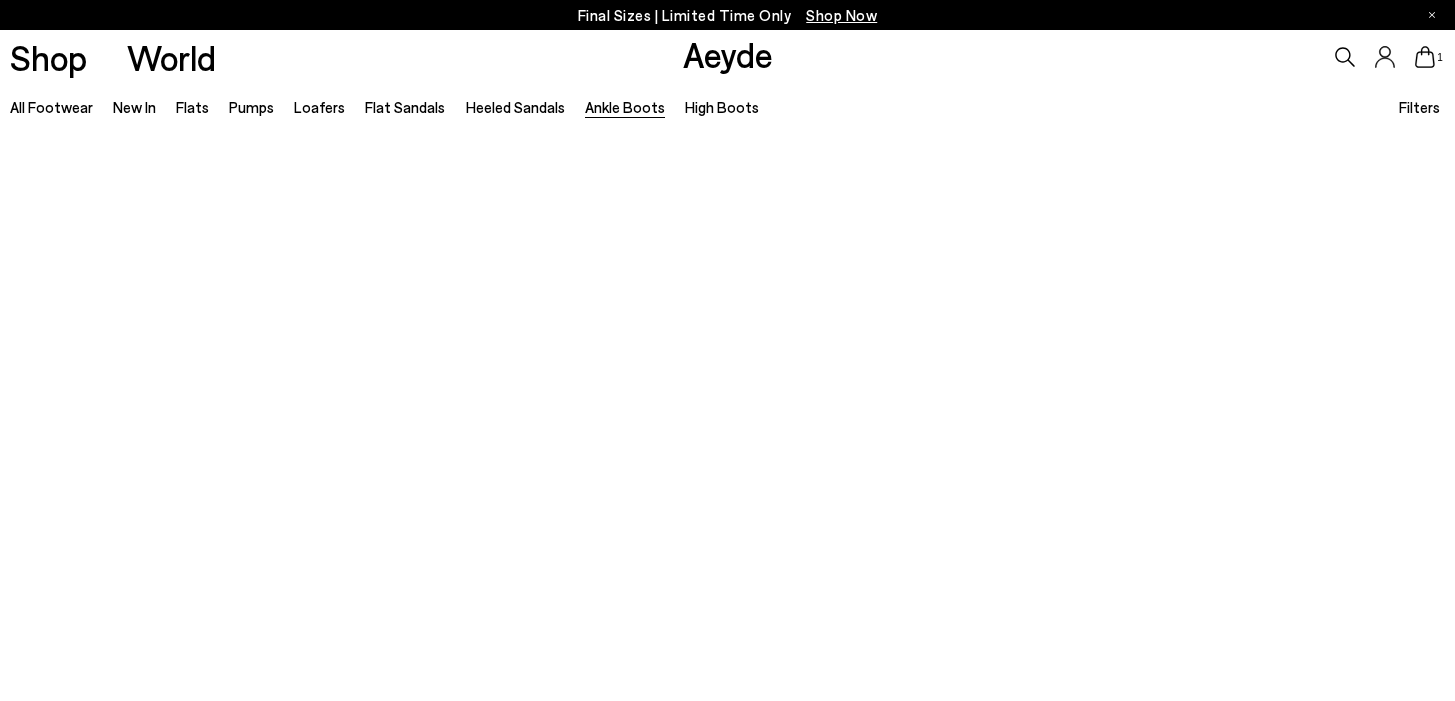 scroll, scrollTop: 0, scrollLeft: 0, axis: both 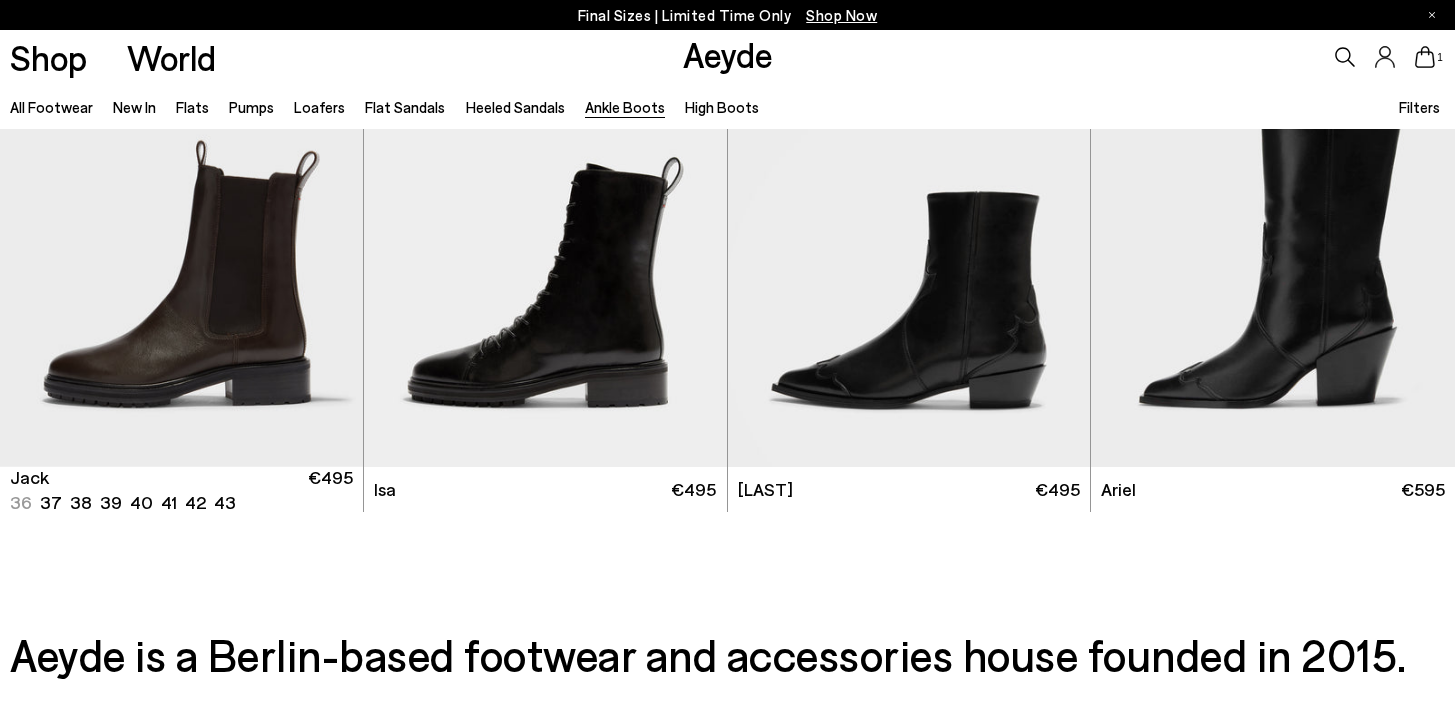 click at bounding box center (181, 239) 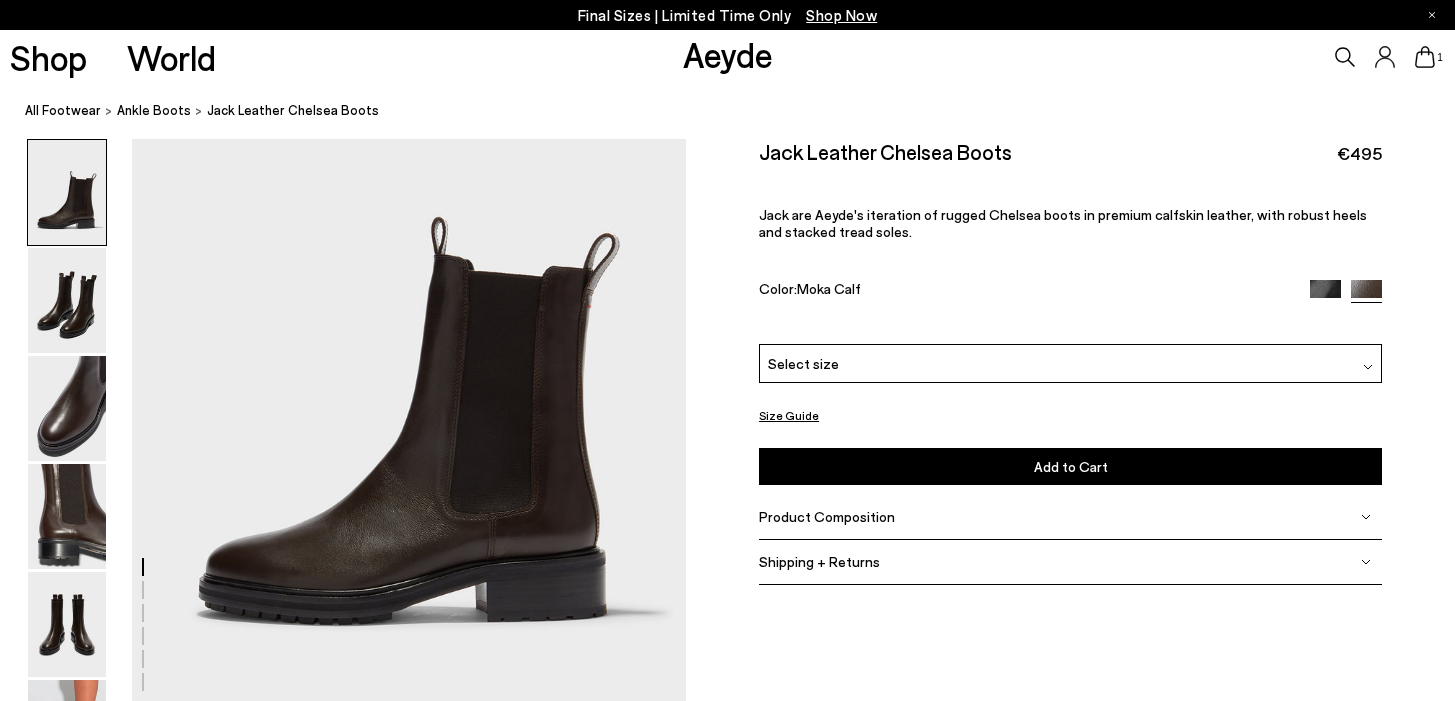 scroll, scrollTop: 252, scrollLeft: 0, axis: vertical 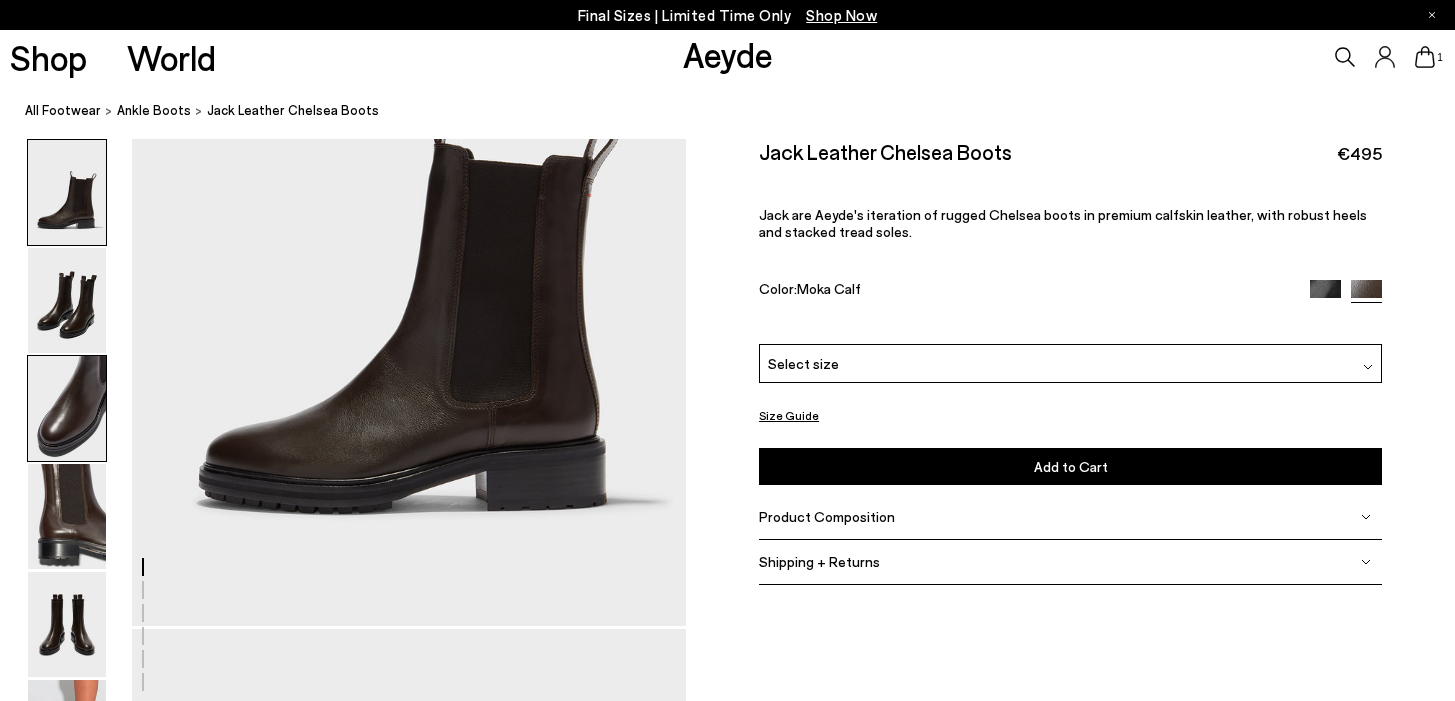 click at bounding box center [67, 408] 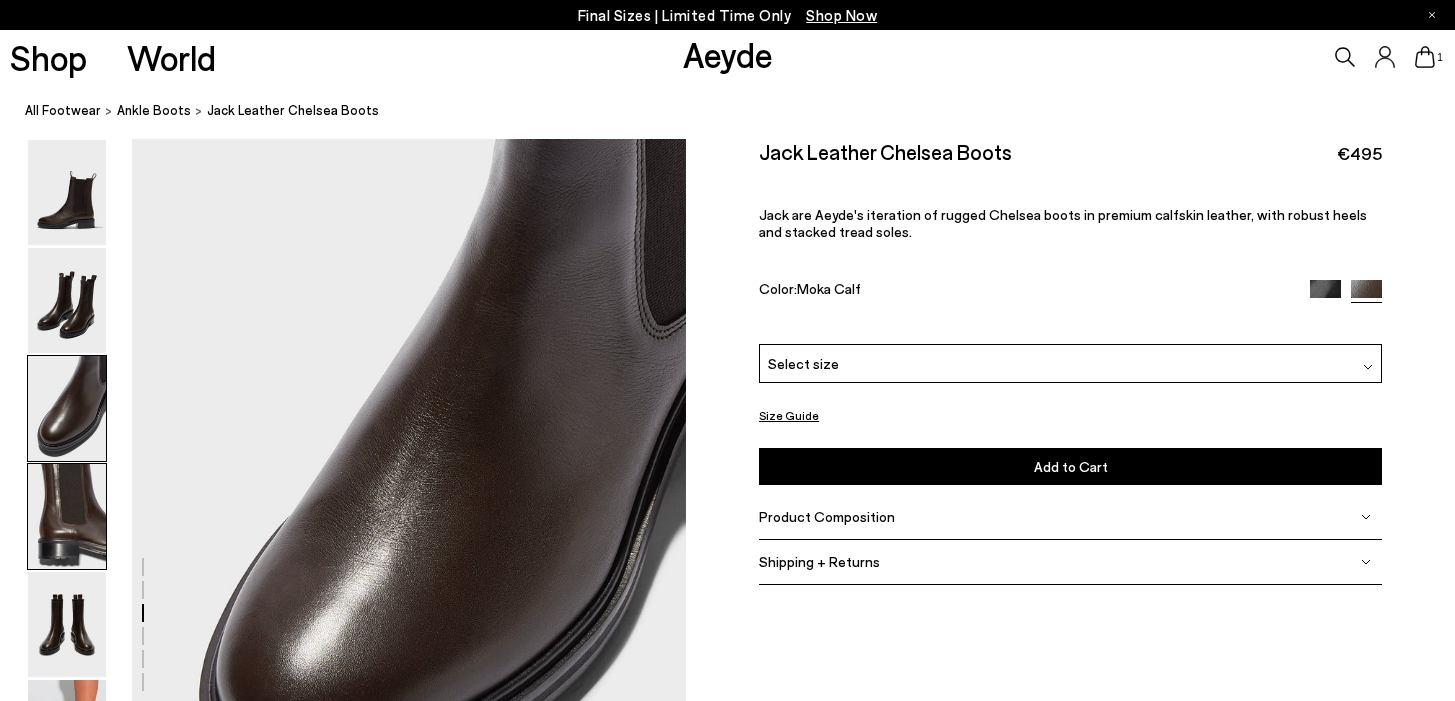 click at bounding box center (67, 516) 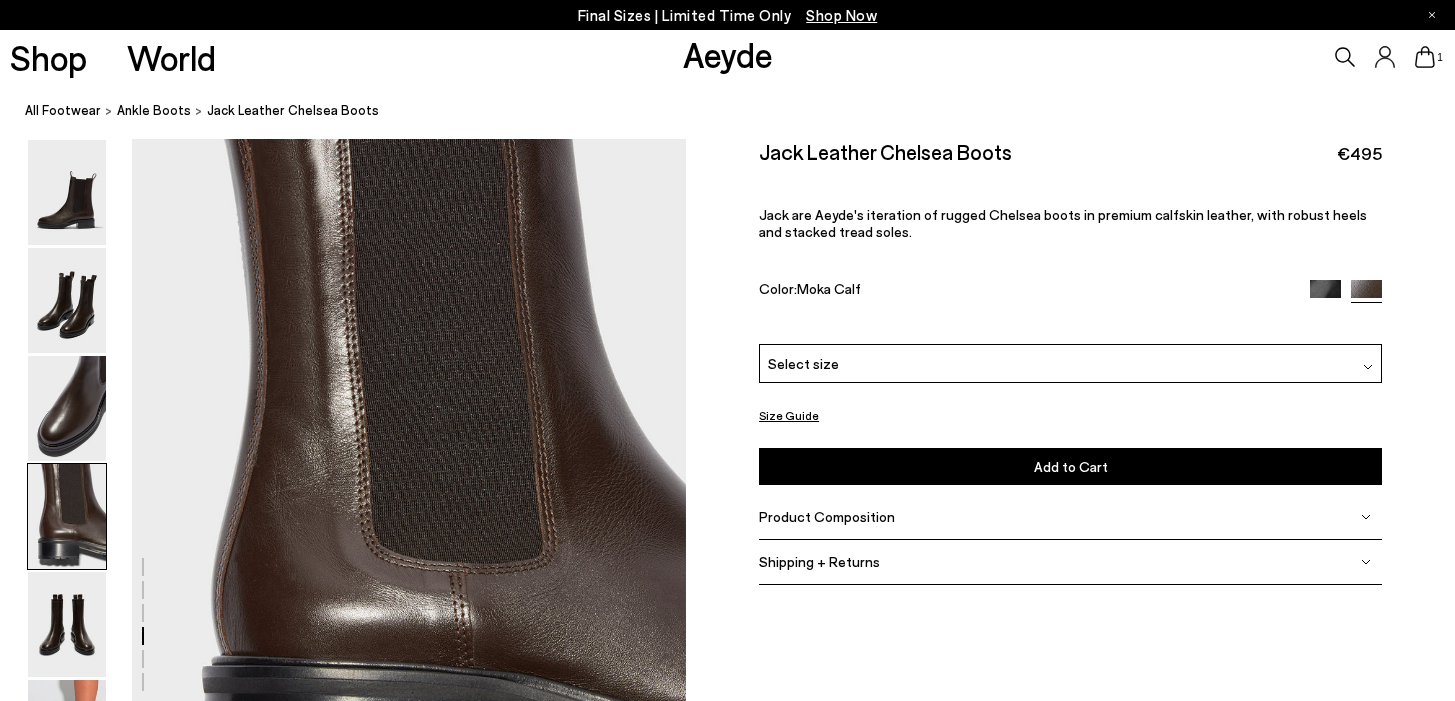 scroll, scrollTop: 2228, scrollLeft: 0, axis: vertical 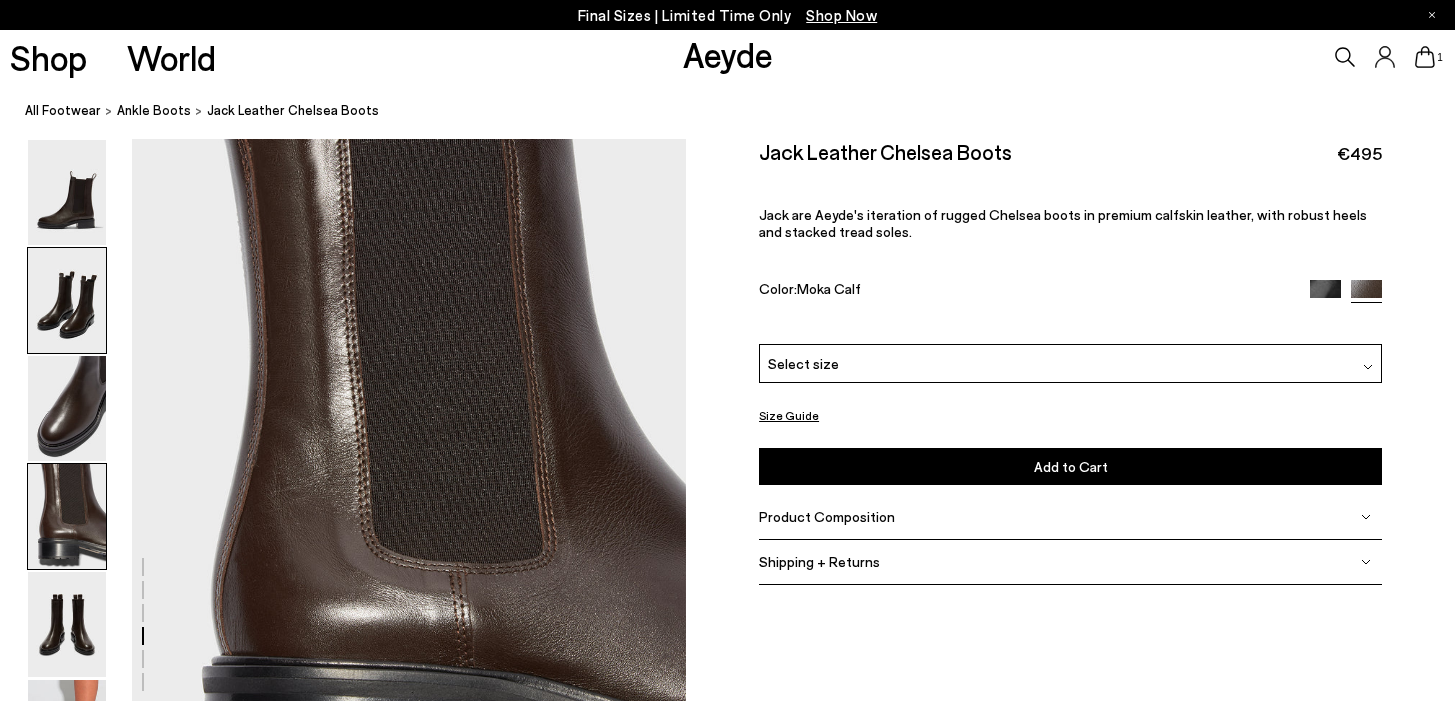 click at bounding box center (67, 300) 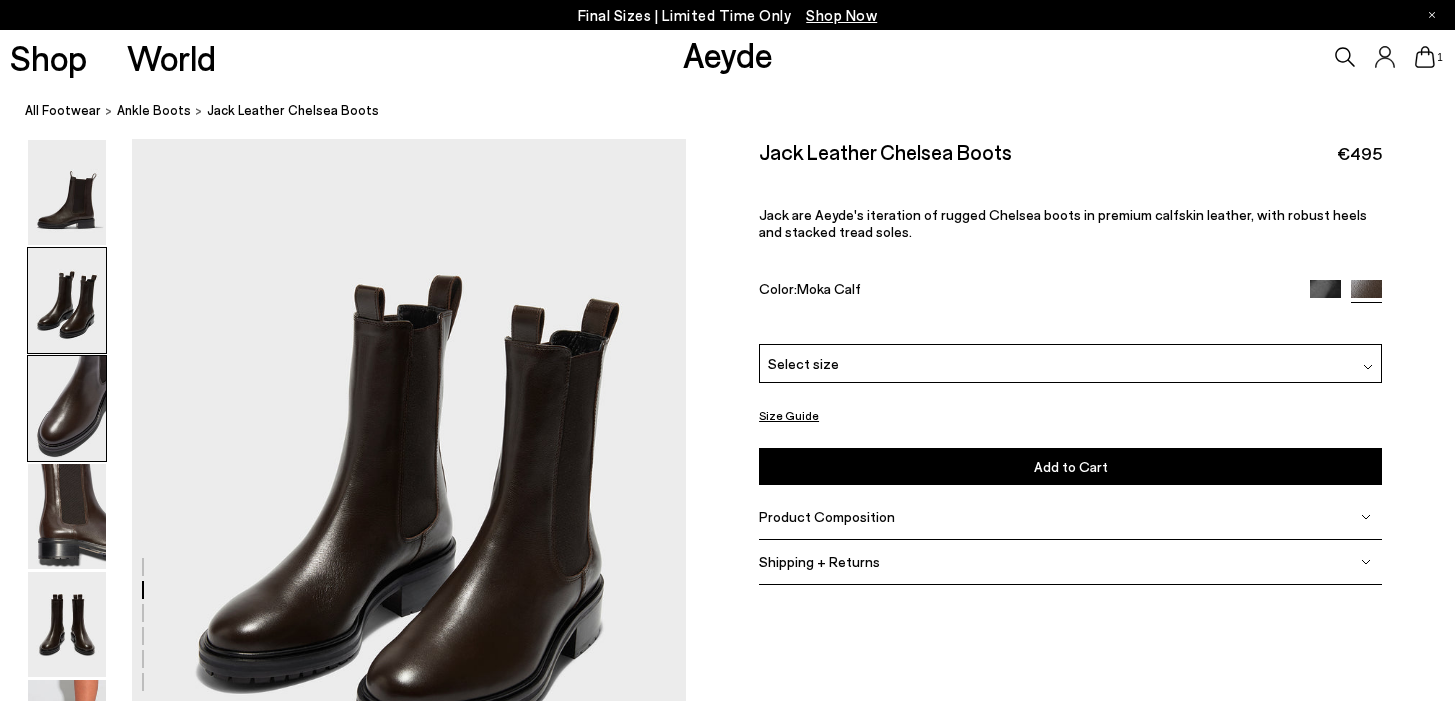 scroll, scrollTop: 744, scrollLeft: 0, axis: vertical 